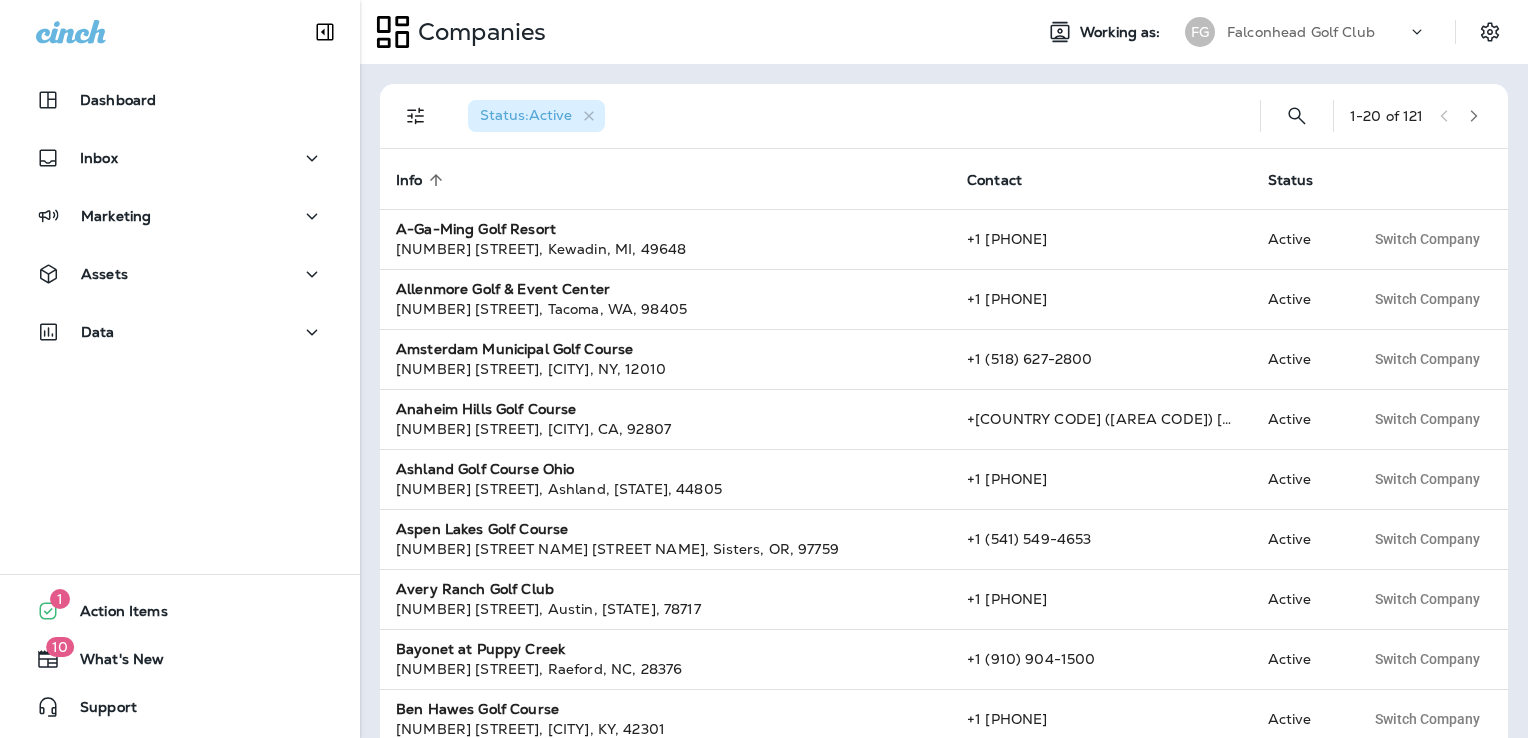 scroll, scrollTop: 0, scrollLeft: 0, axis: both 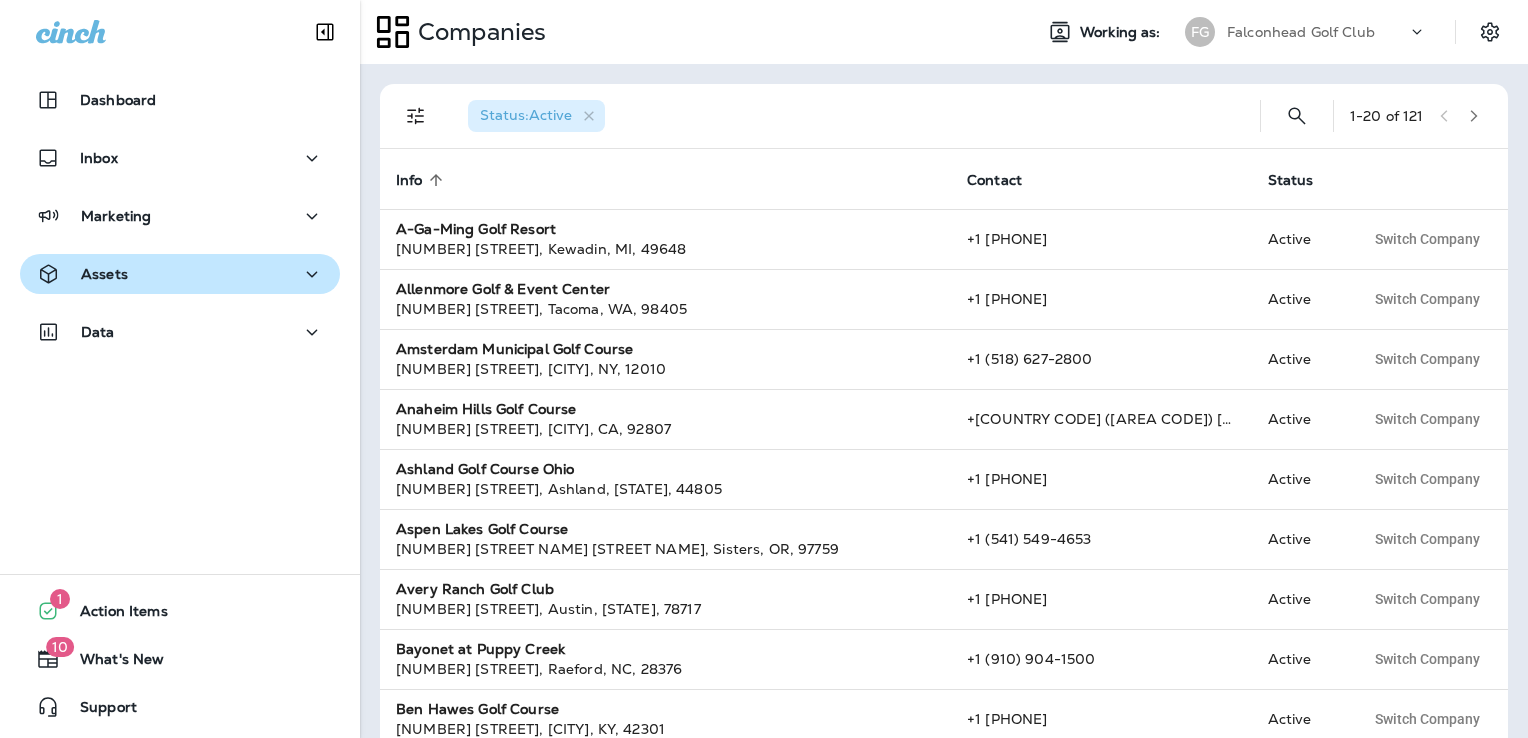 click on "Assets" at bounding box center (180, 274) 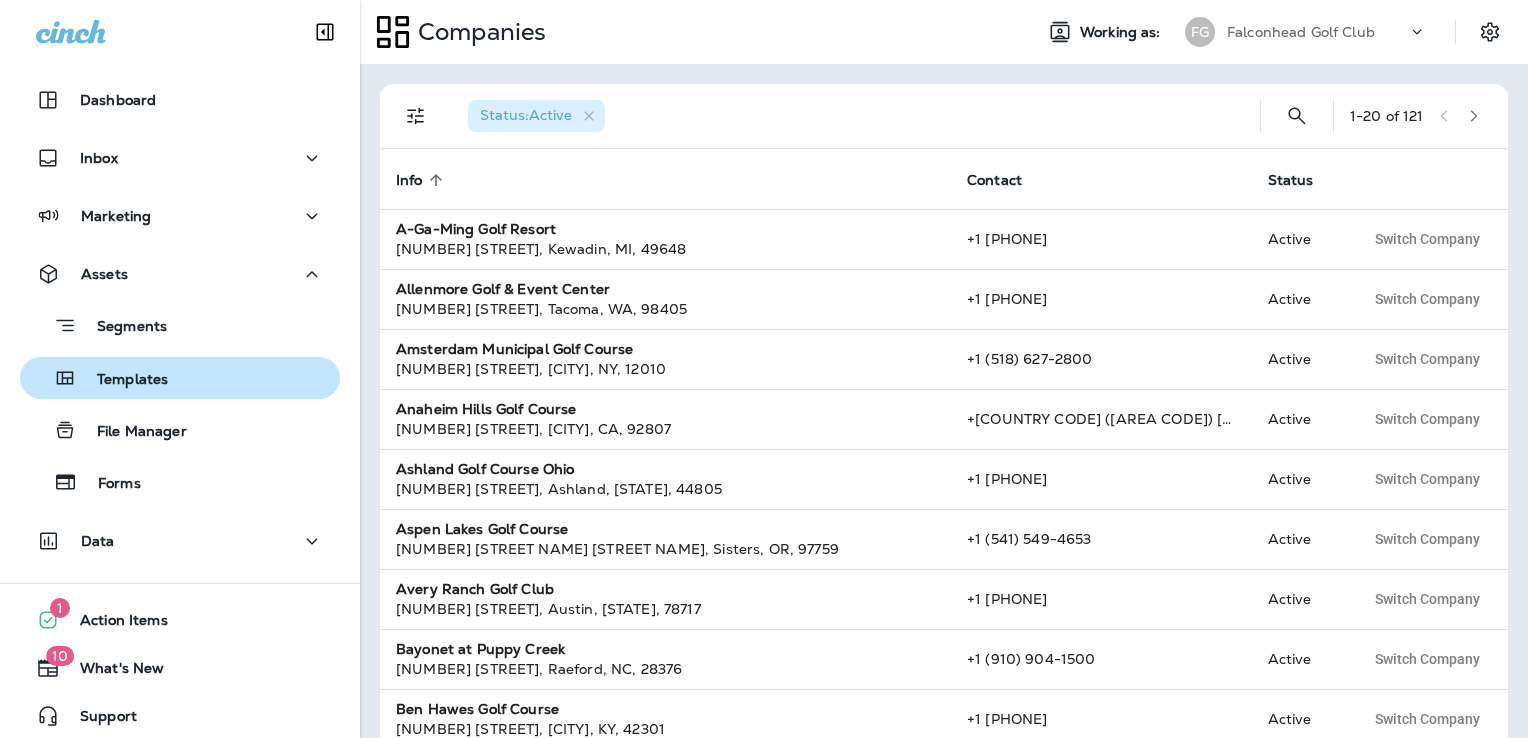 click on "Templates" at bounding box center [180, 378] 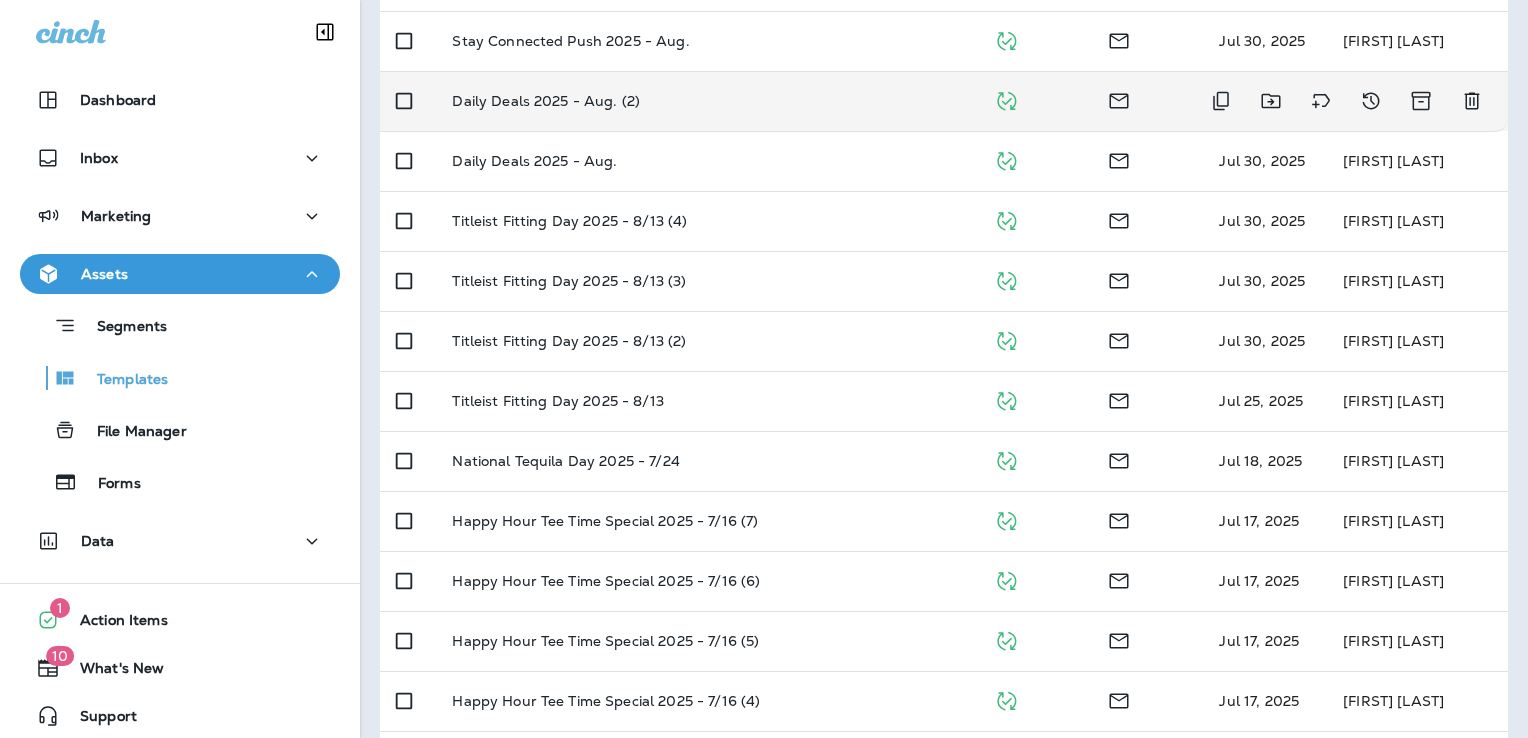 scroll, scrollTop: 600, scrollLeft: 0, axis: vertical 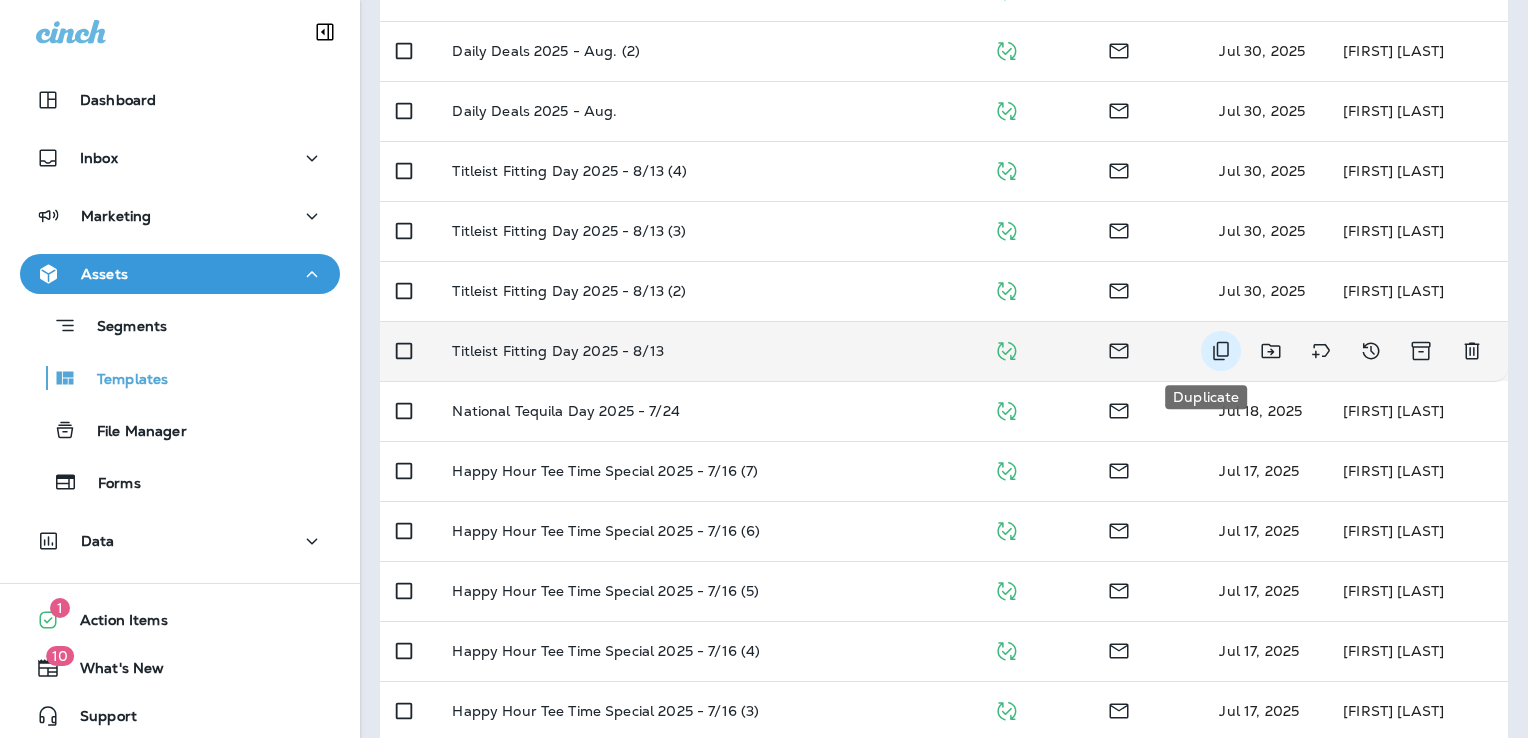 click 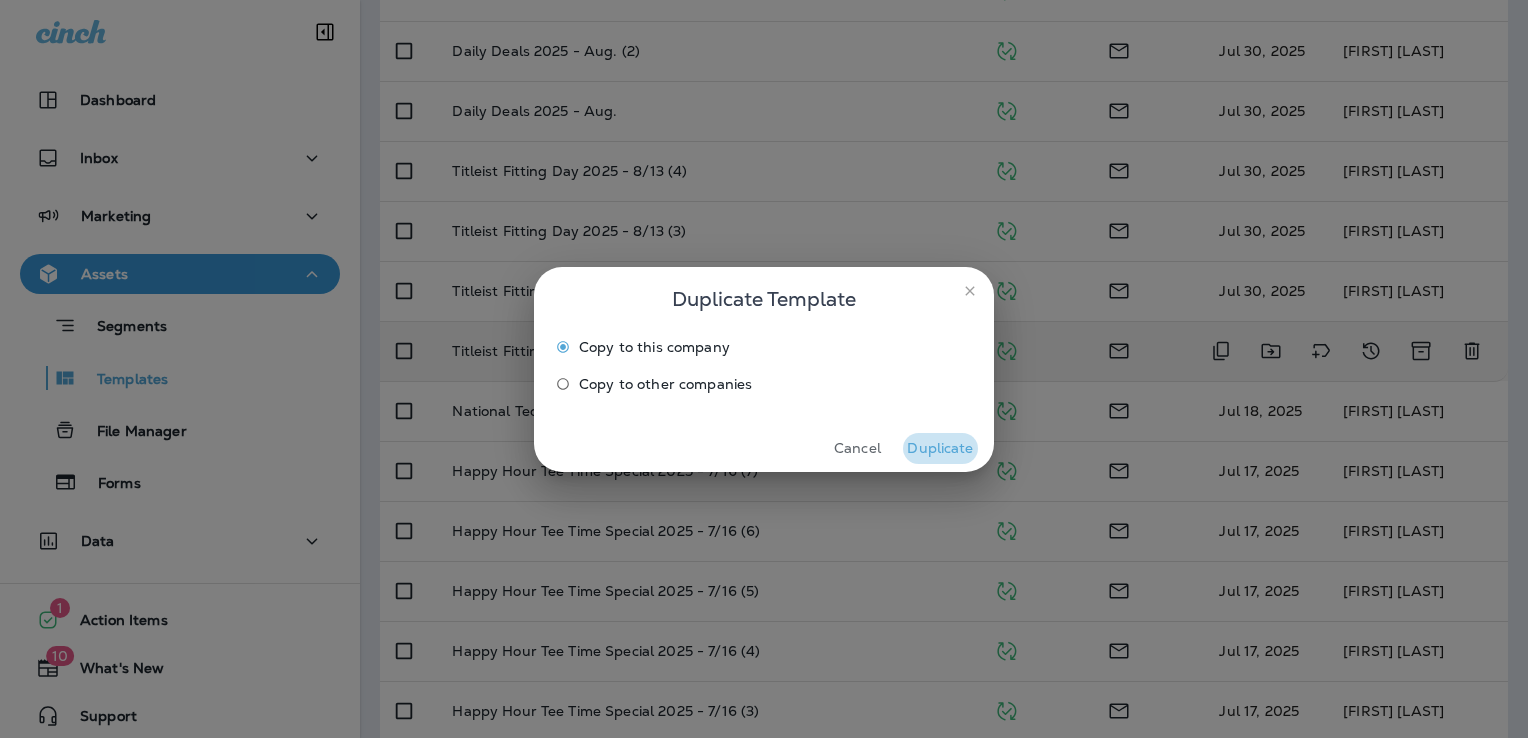 click on "Duplicate" at bounding box center [940, 448] 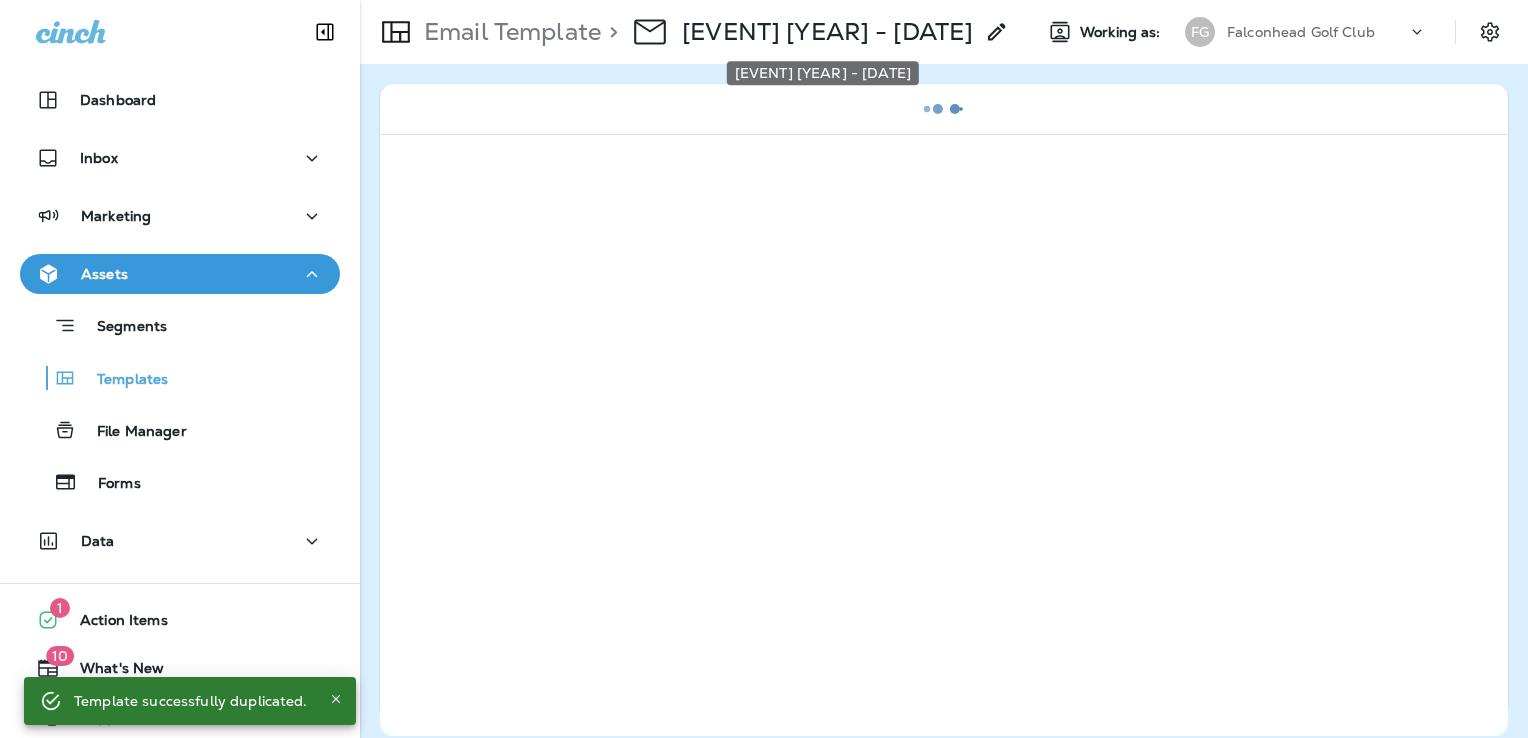click on "[EVENT] [YEAR] - [DATE]" at bounding box center (827, 32) 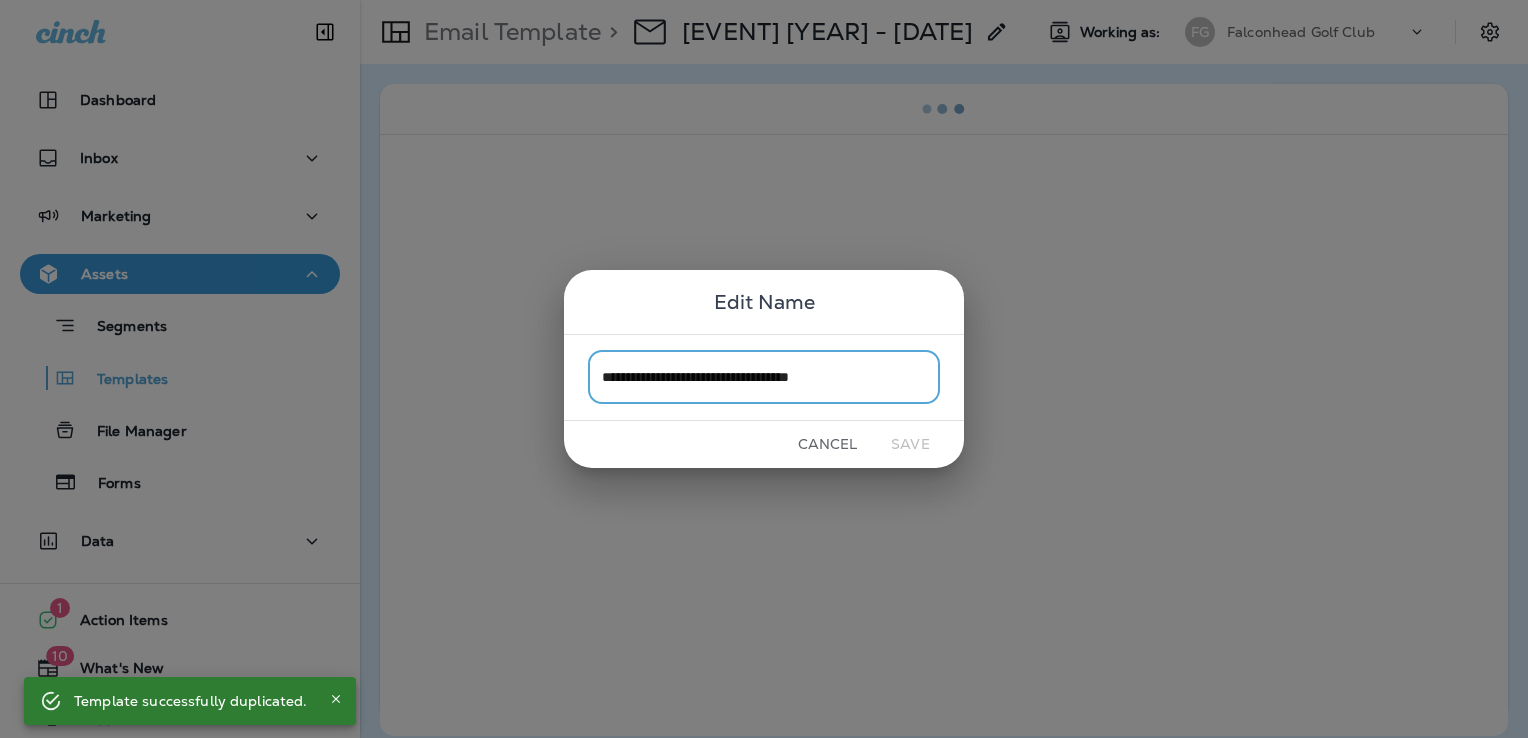 click on "**********" at bounding box center (764, 377) 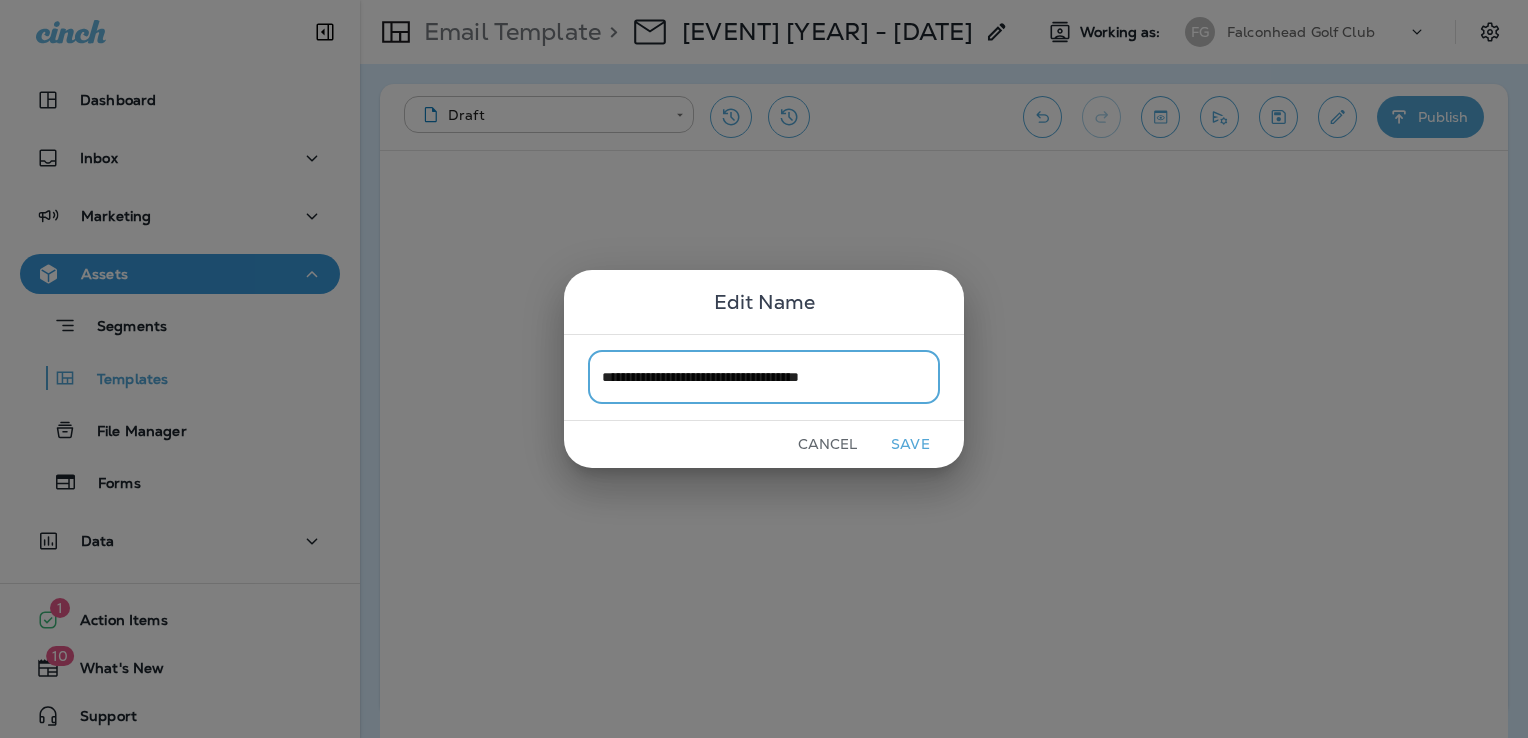 type on "**********" 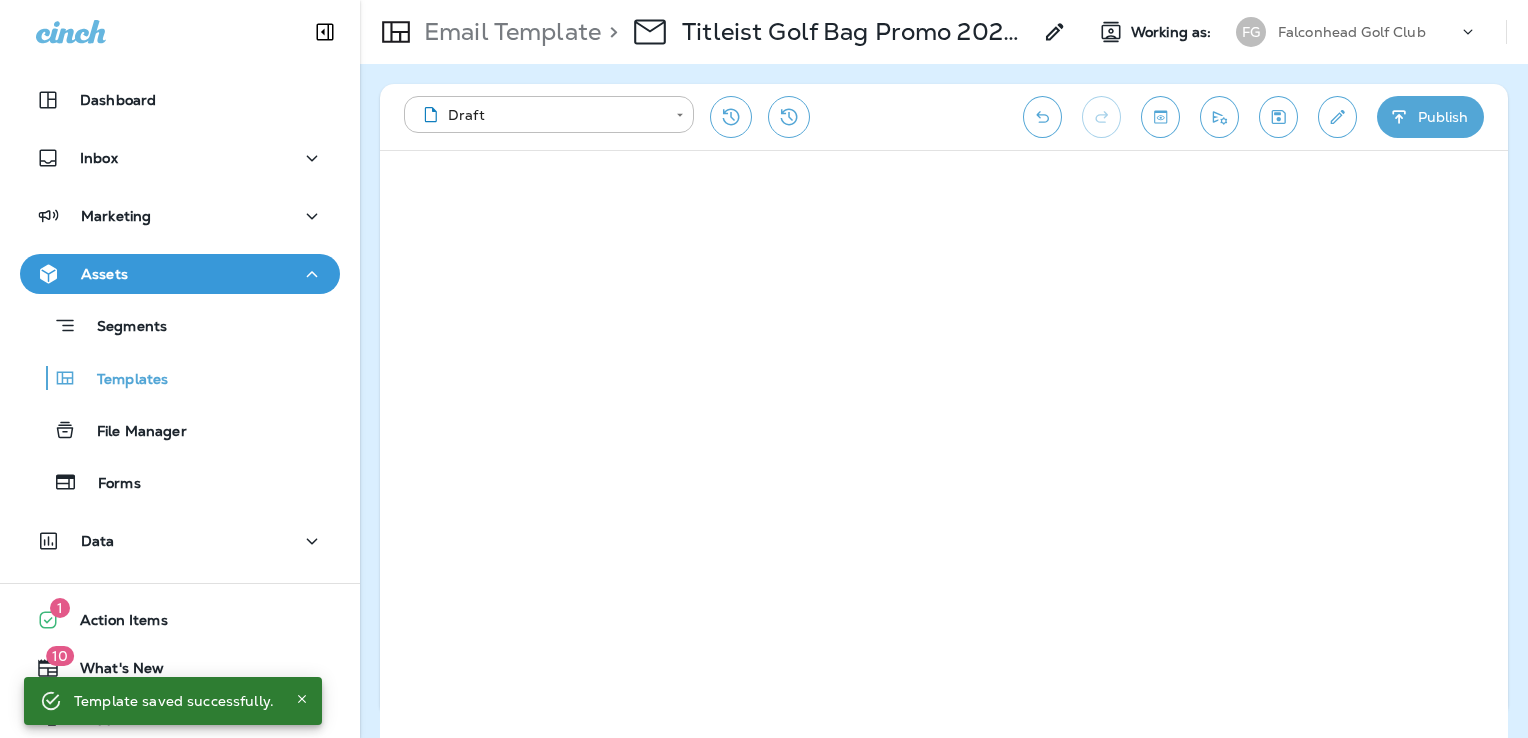 click 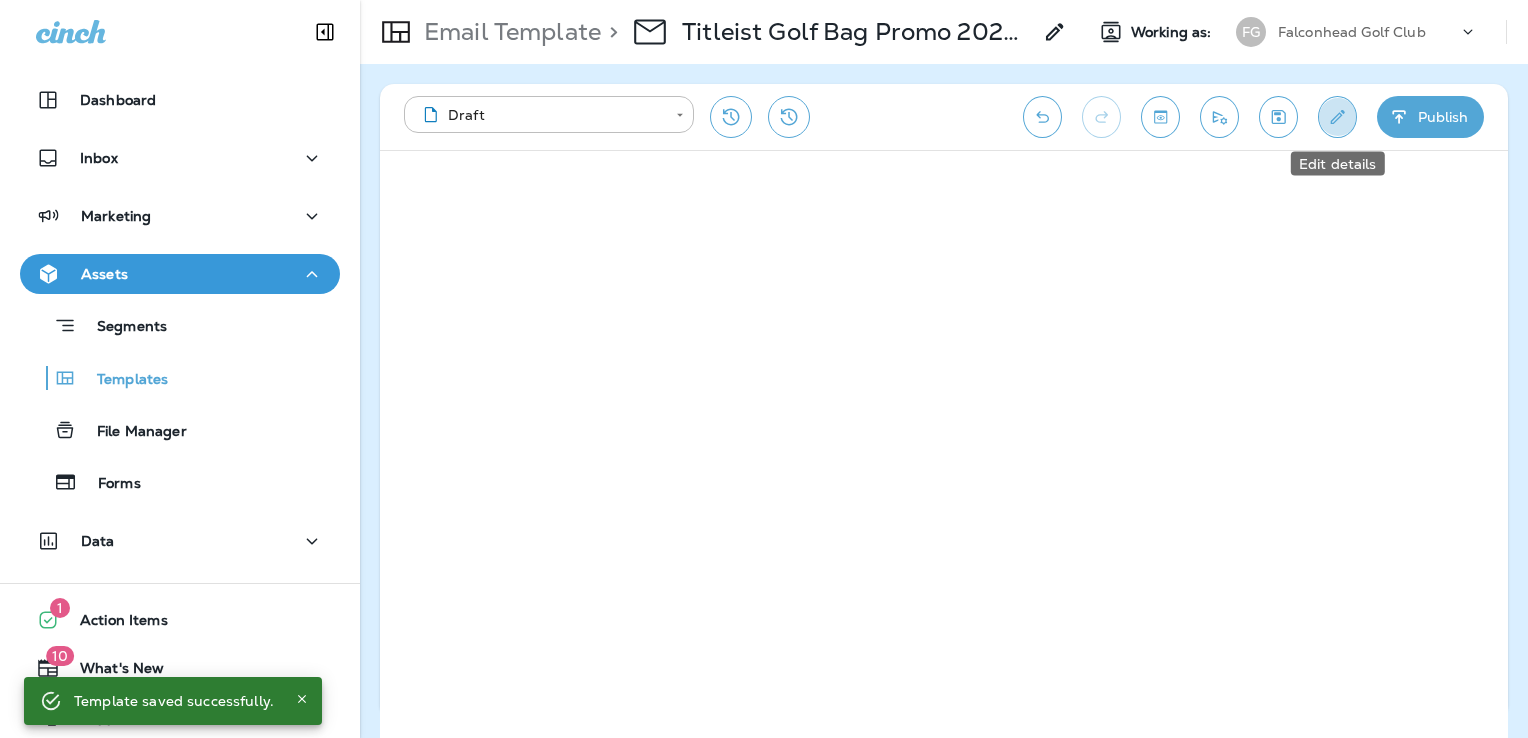 click 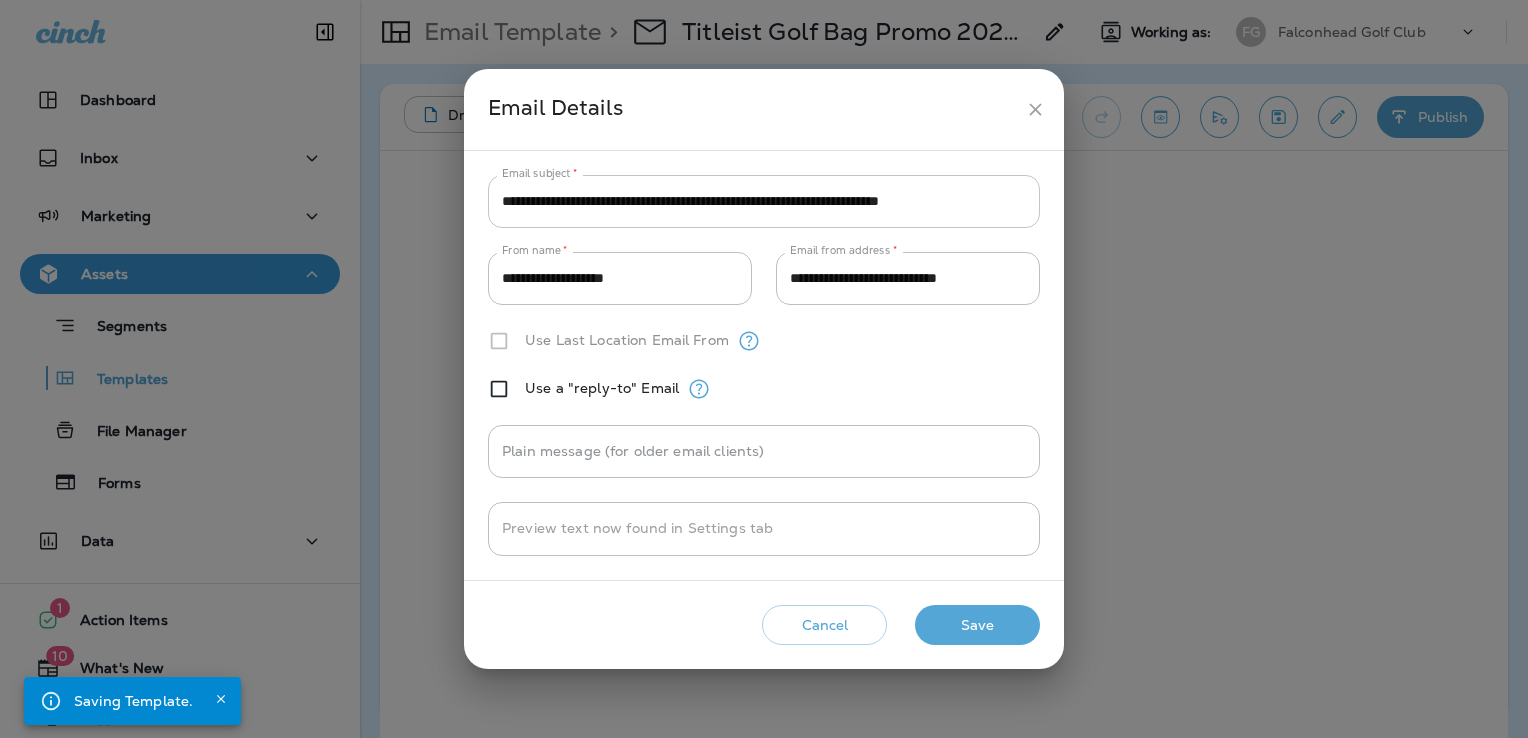 click on "**********" at bounding box center (764, 201) 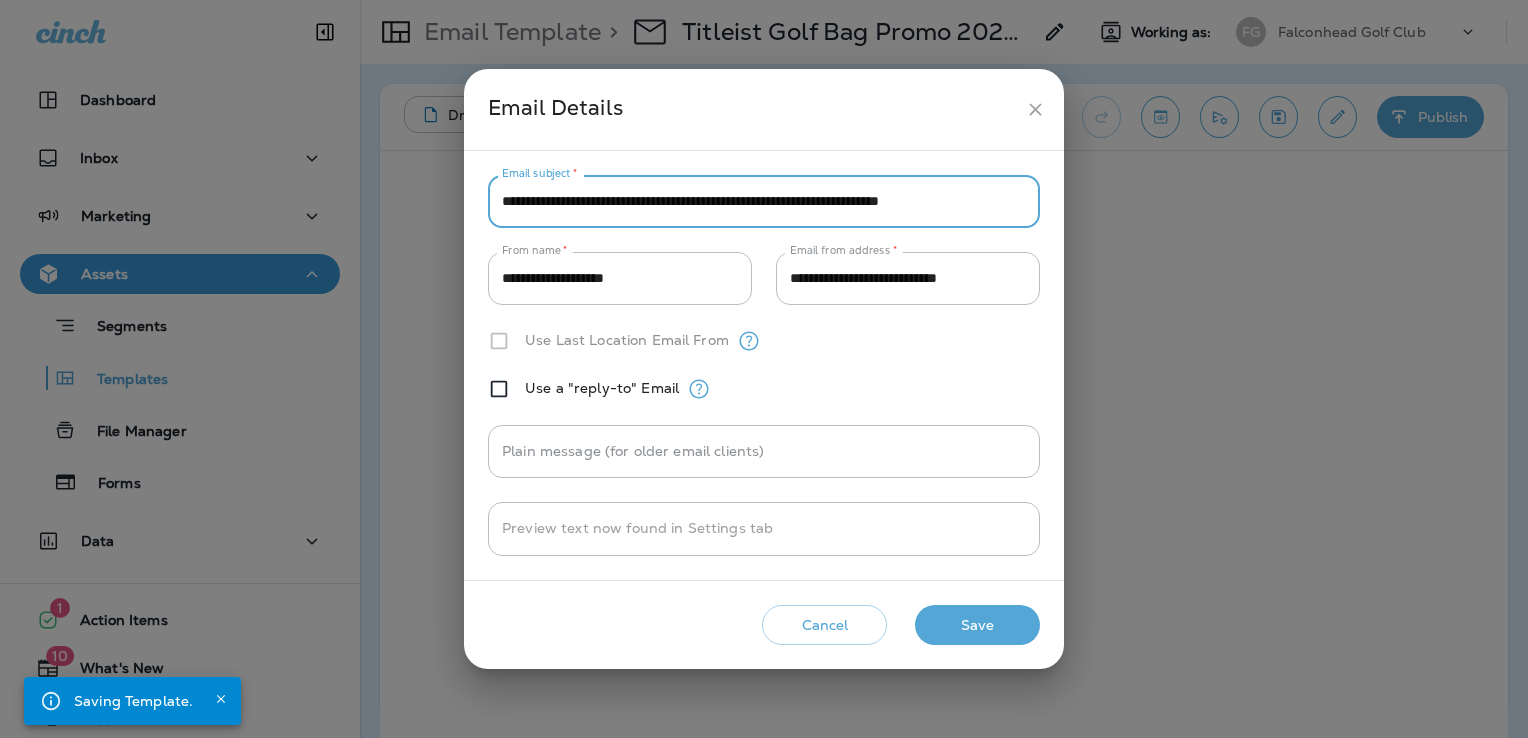 click on "**********" at bounding box center (764, 201) 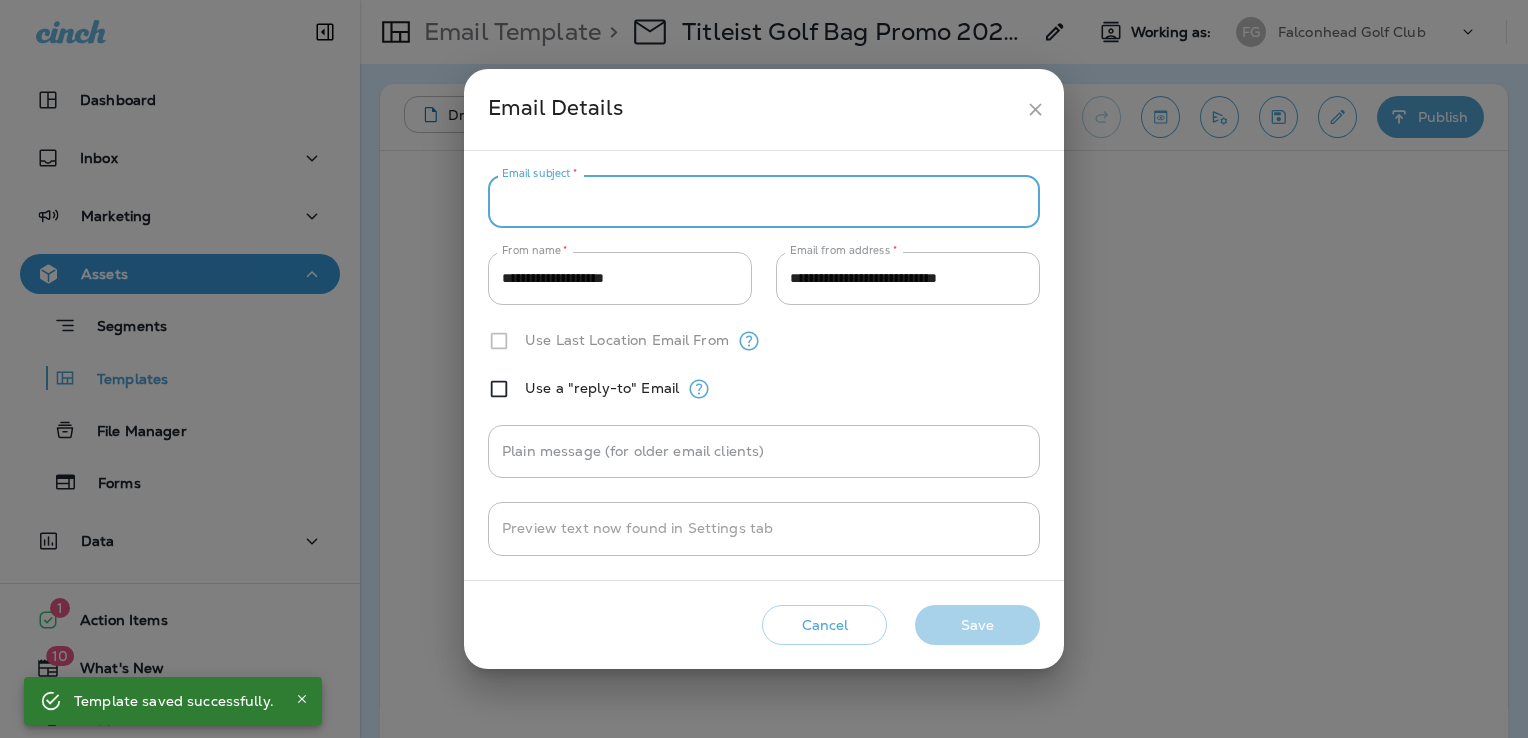 paste on "**********" 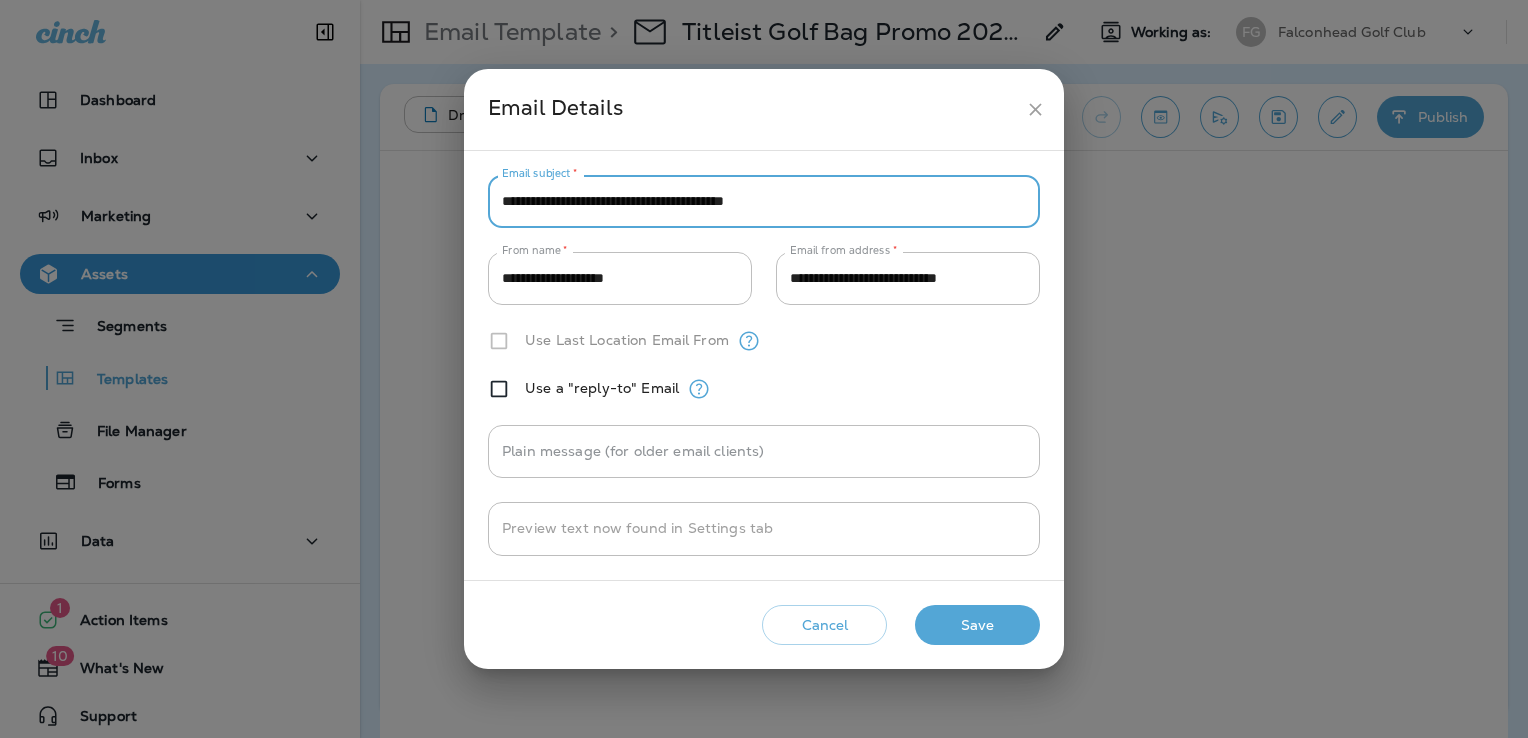 type on "**********" 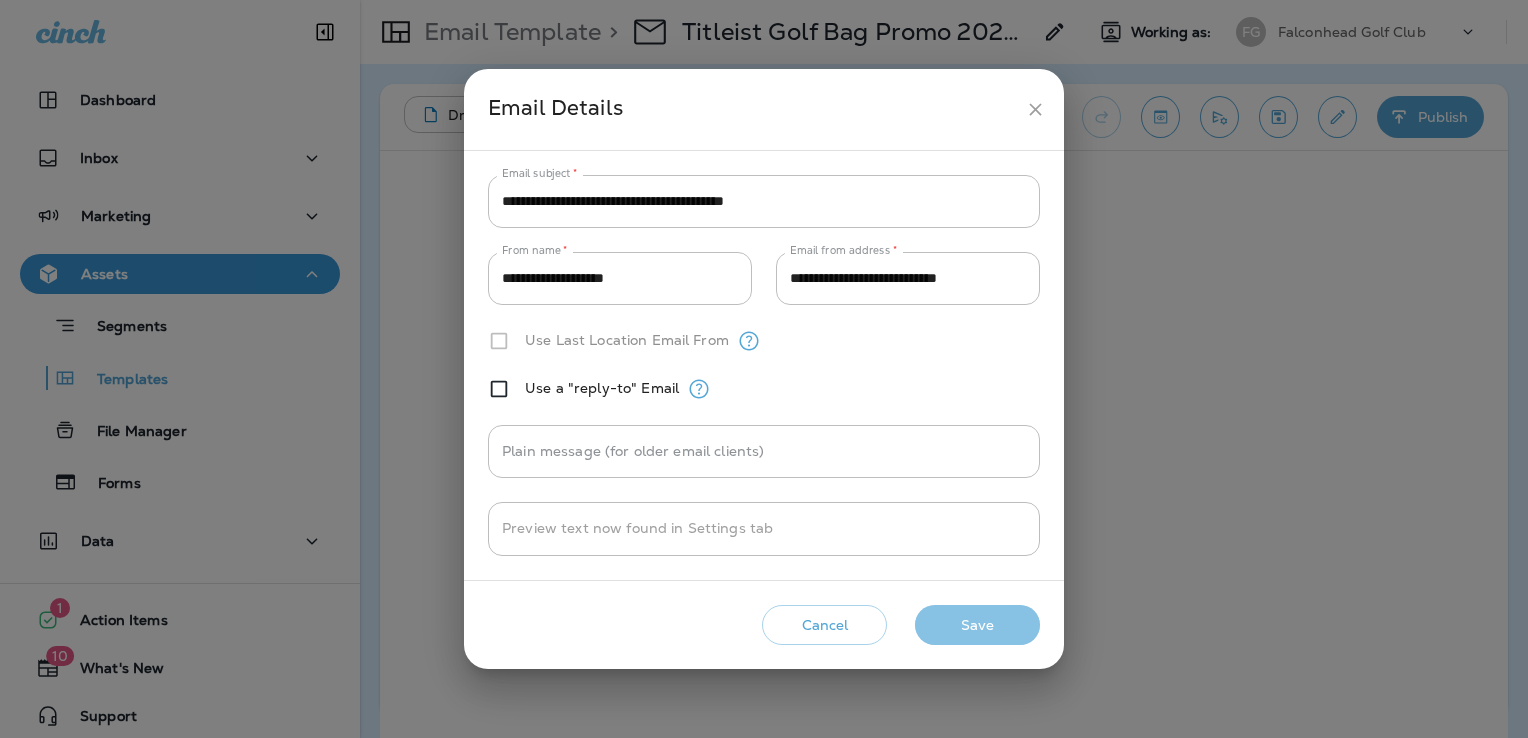 click on "Save" at bounding box center [977, 625] 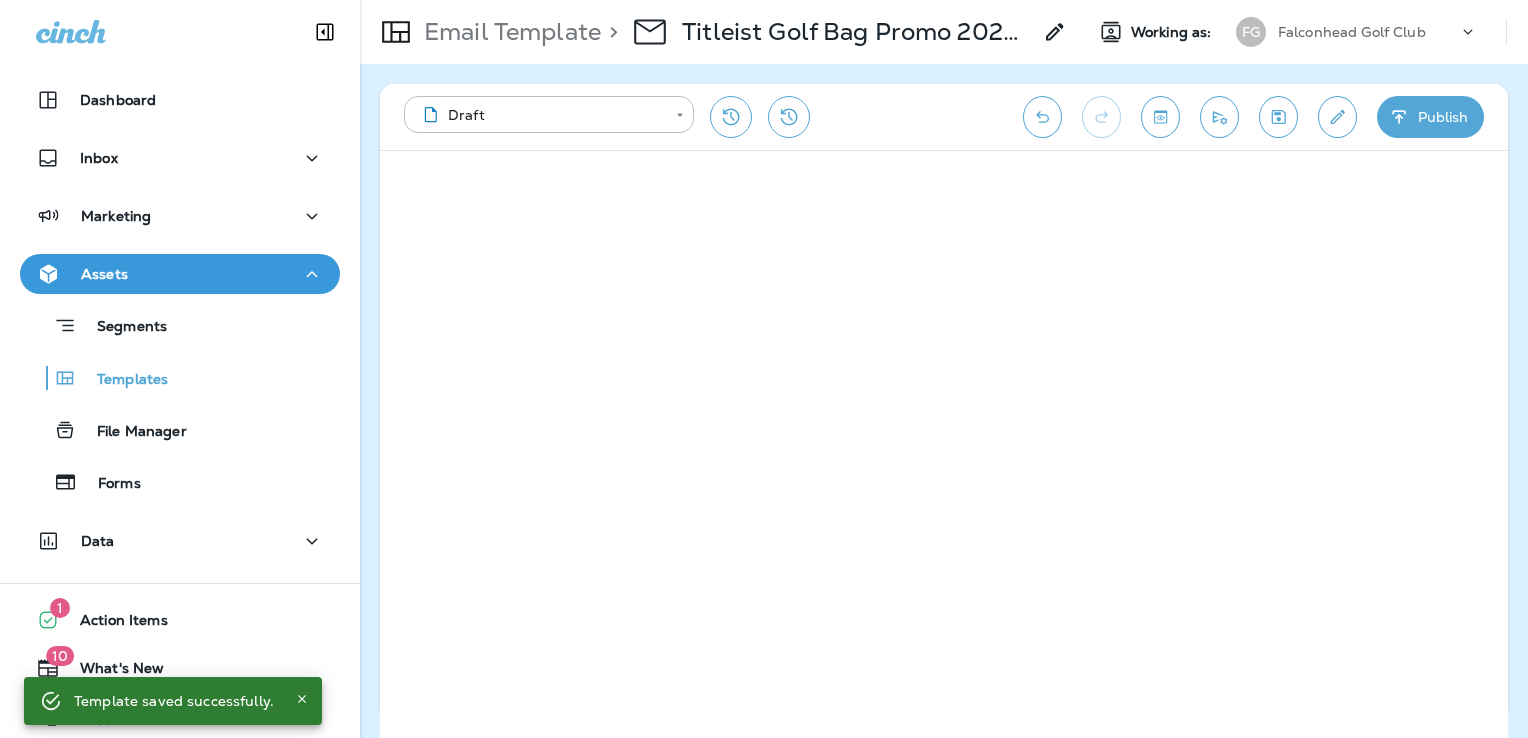 click 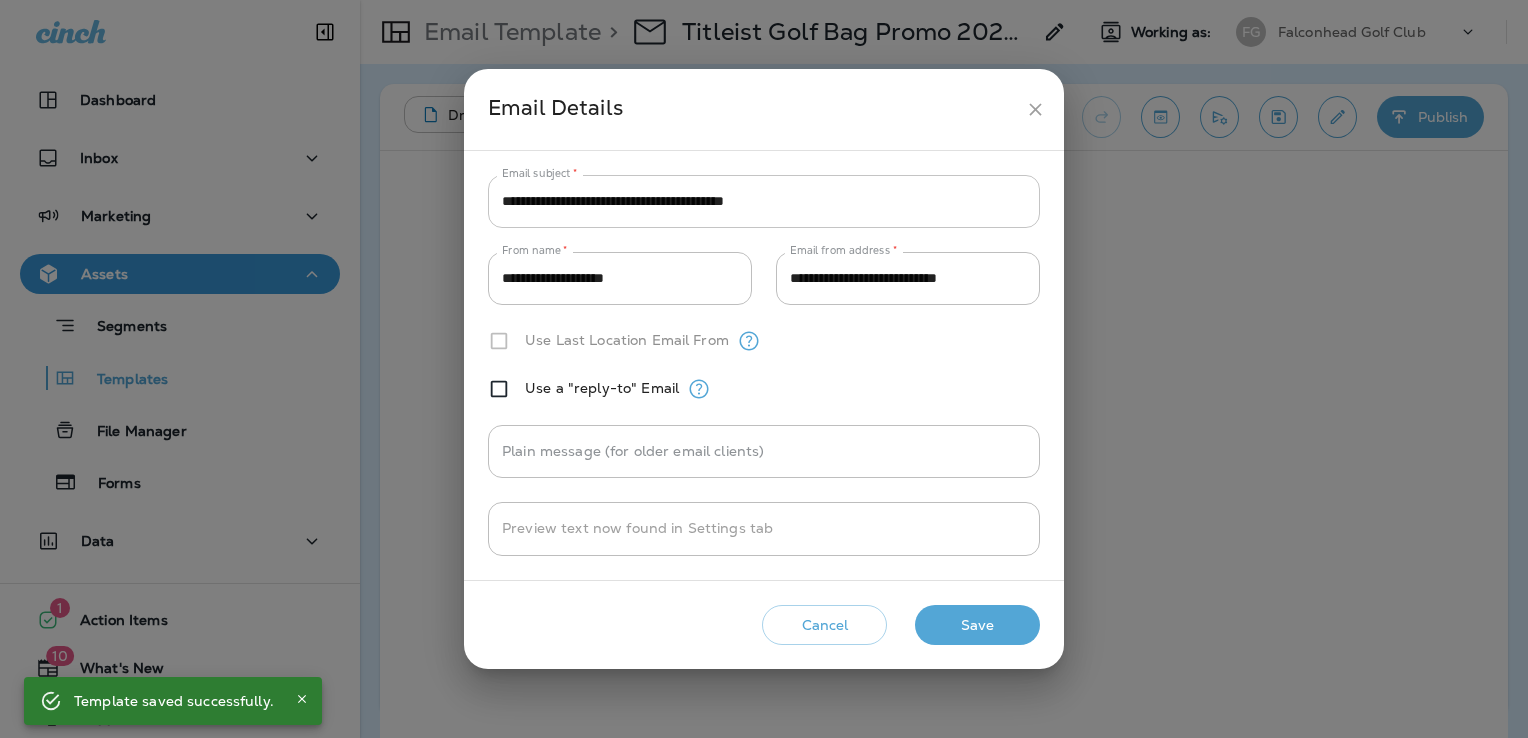 click on "**********" at bounding box center [764, 201] 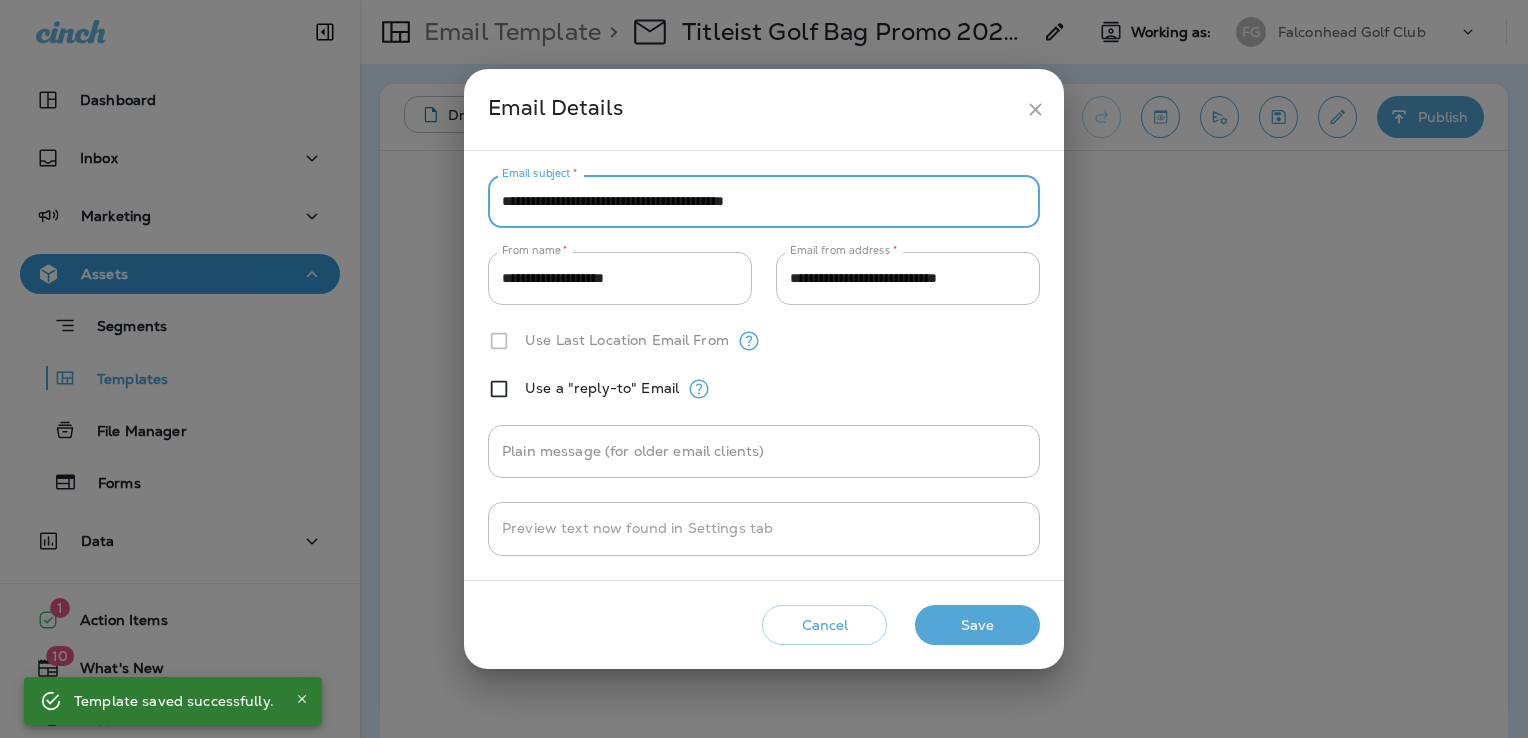 paste on "**" 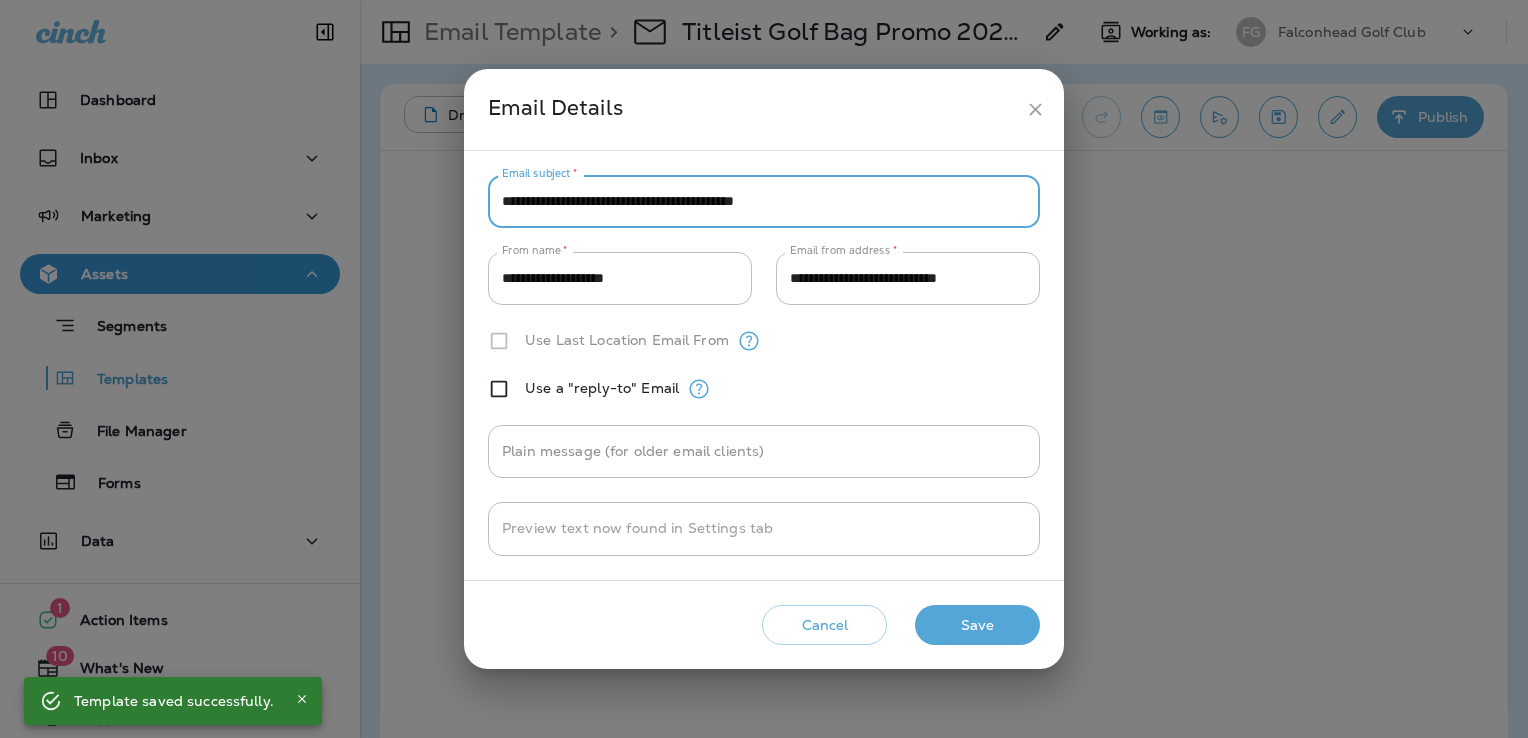 type on "**********" 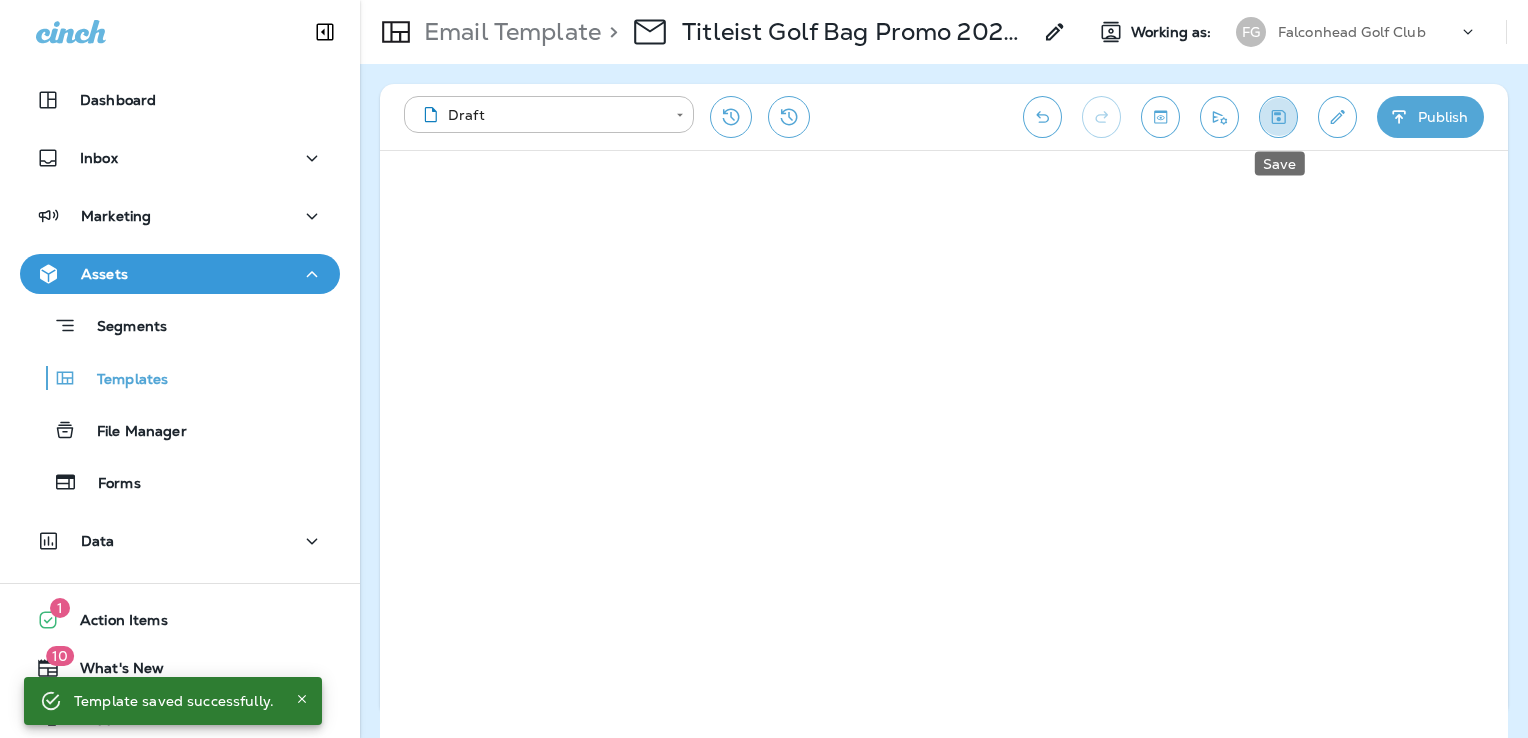 click at bounding box center (1278, 117) 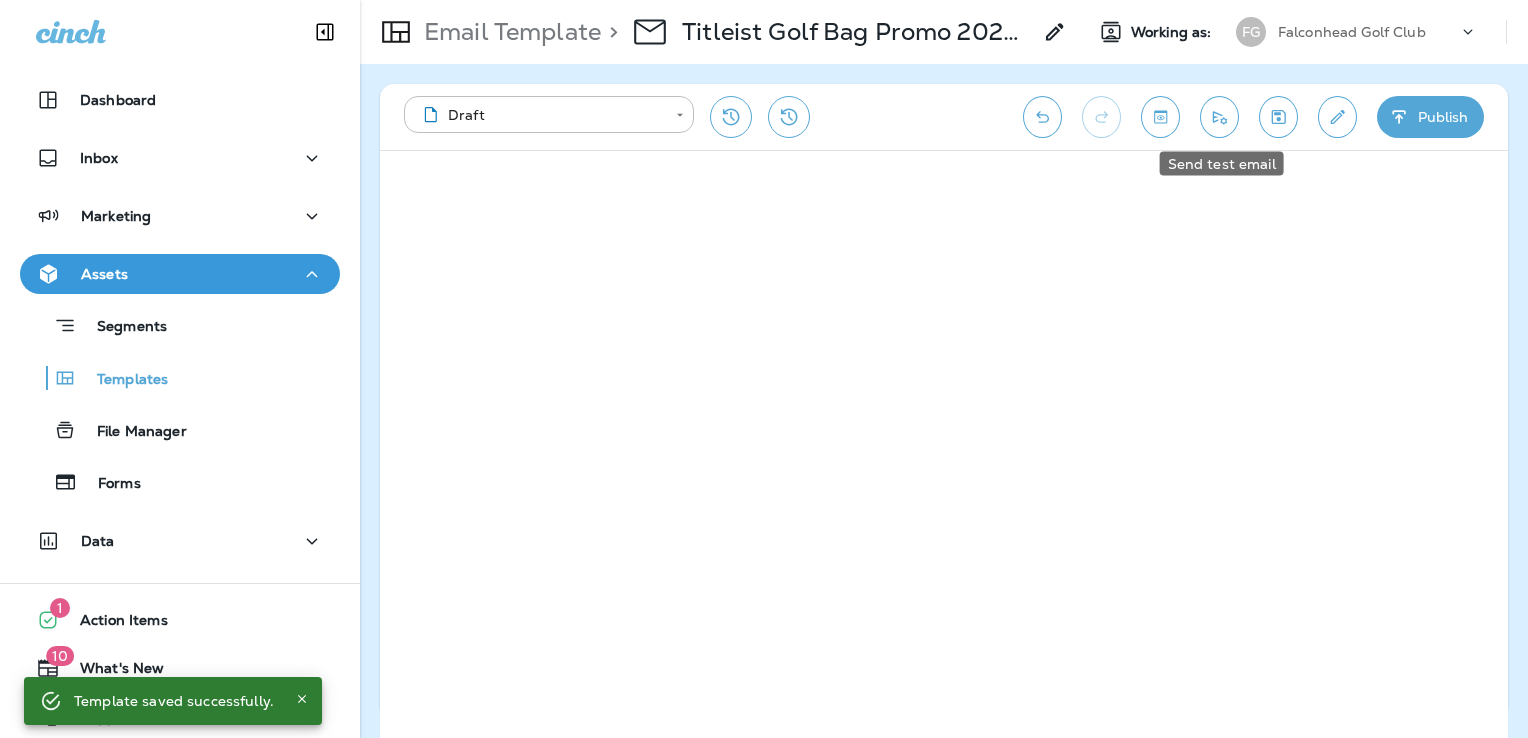 click 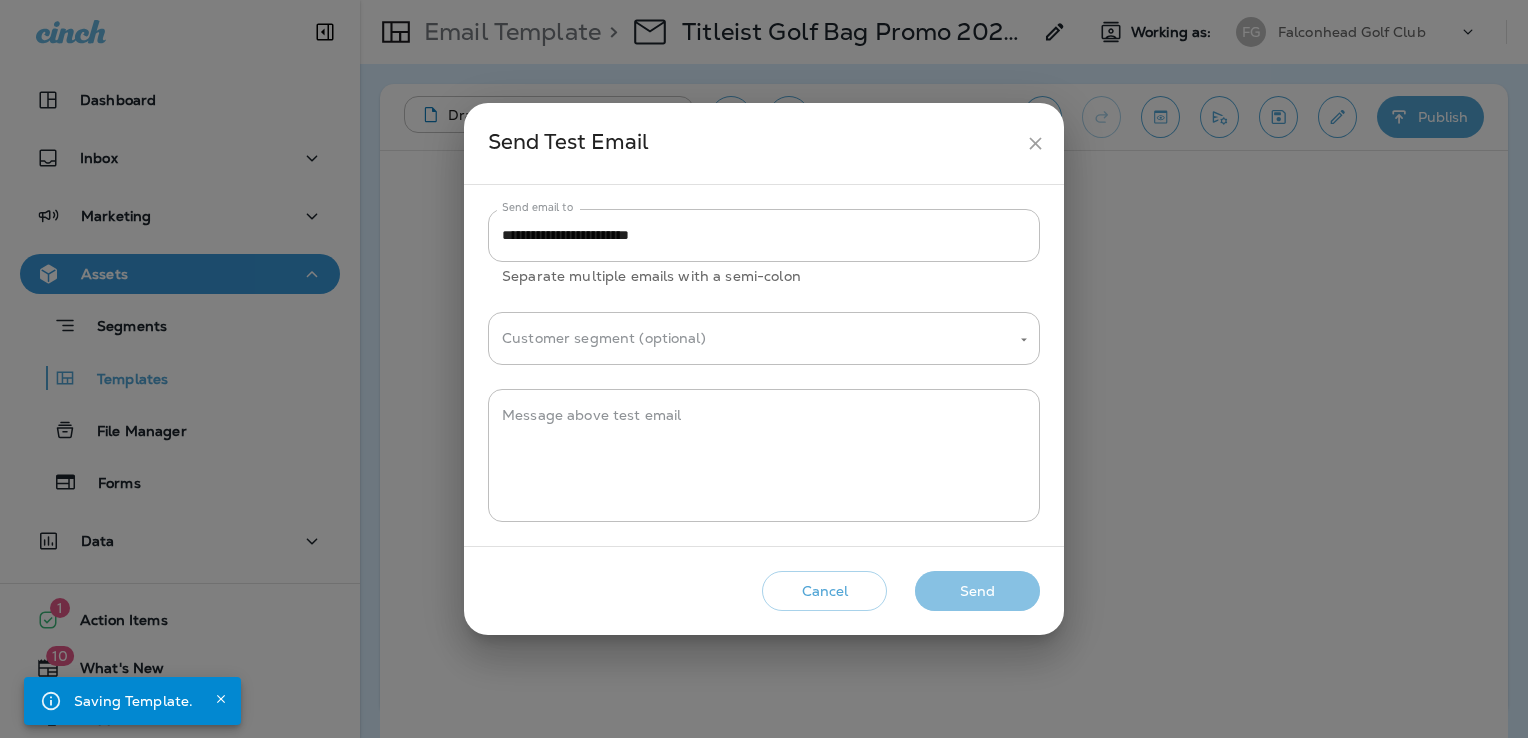 click on "Send" at bounding box center (977, 591) 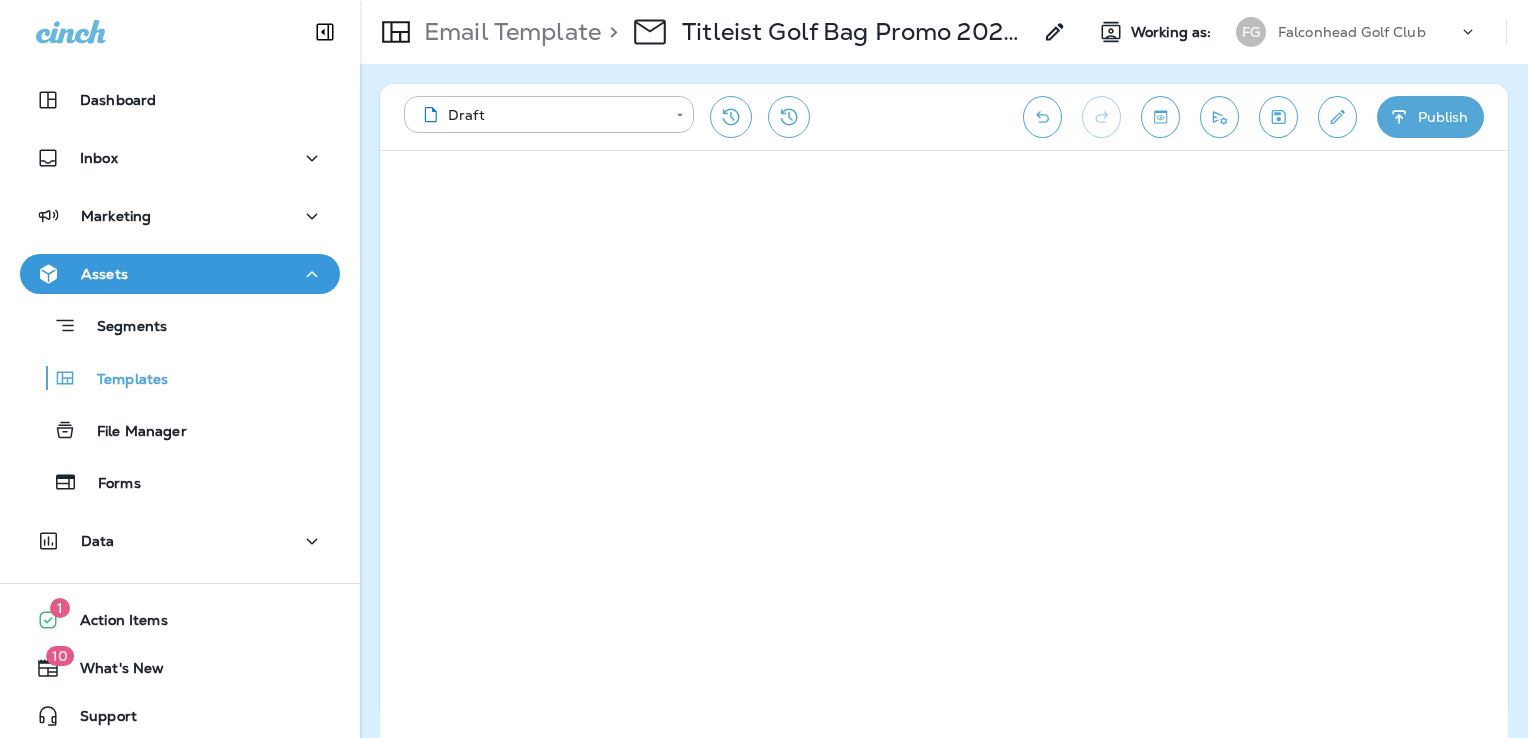 click 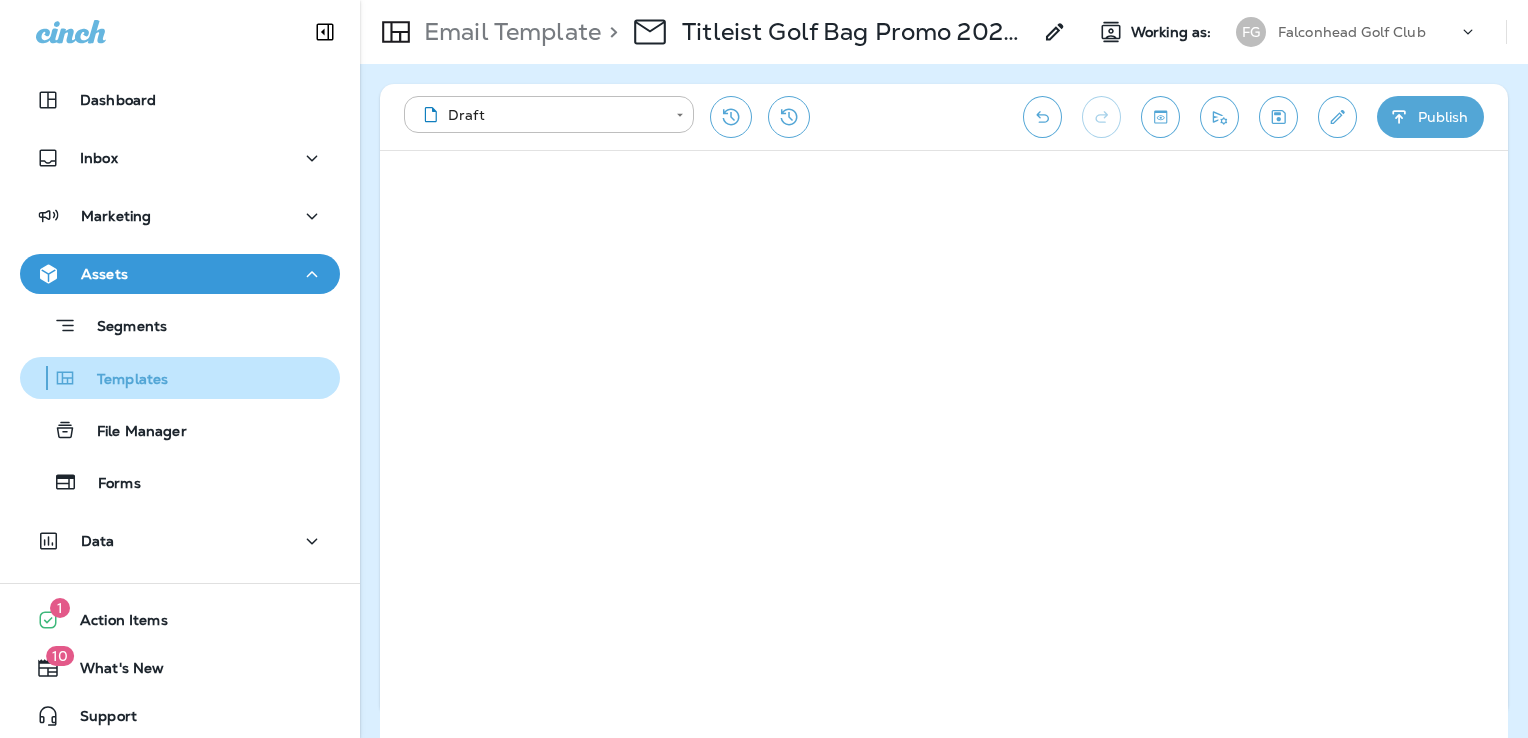 click on "Templates" at bounding box center [122, 380] 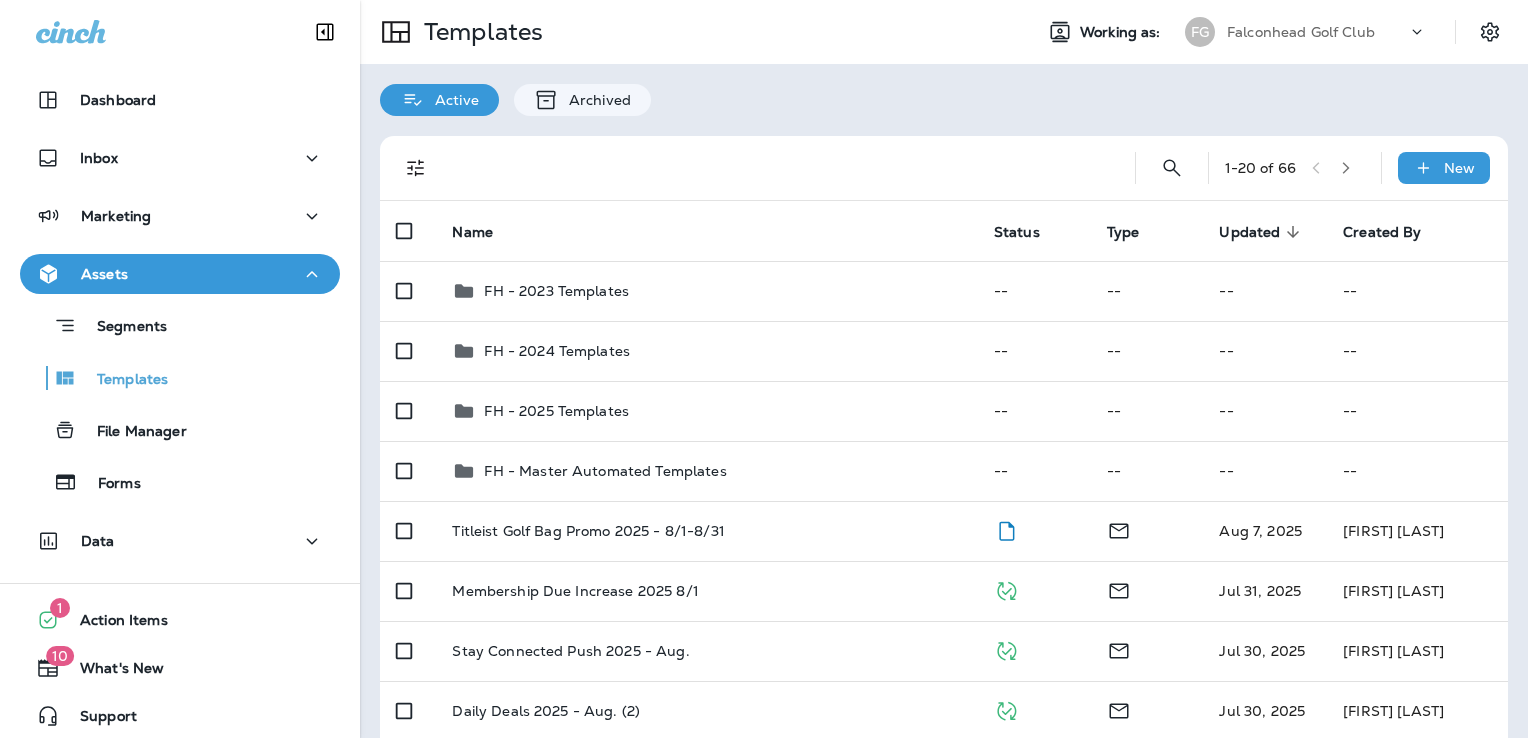 click on "Falconhead Golf Club" at bounding box center (1301, 32) 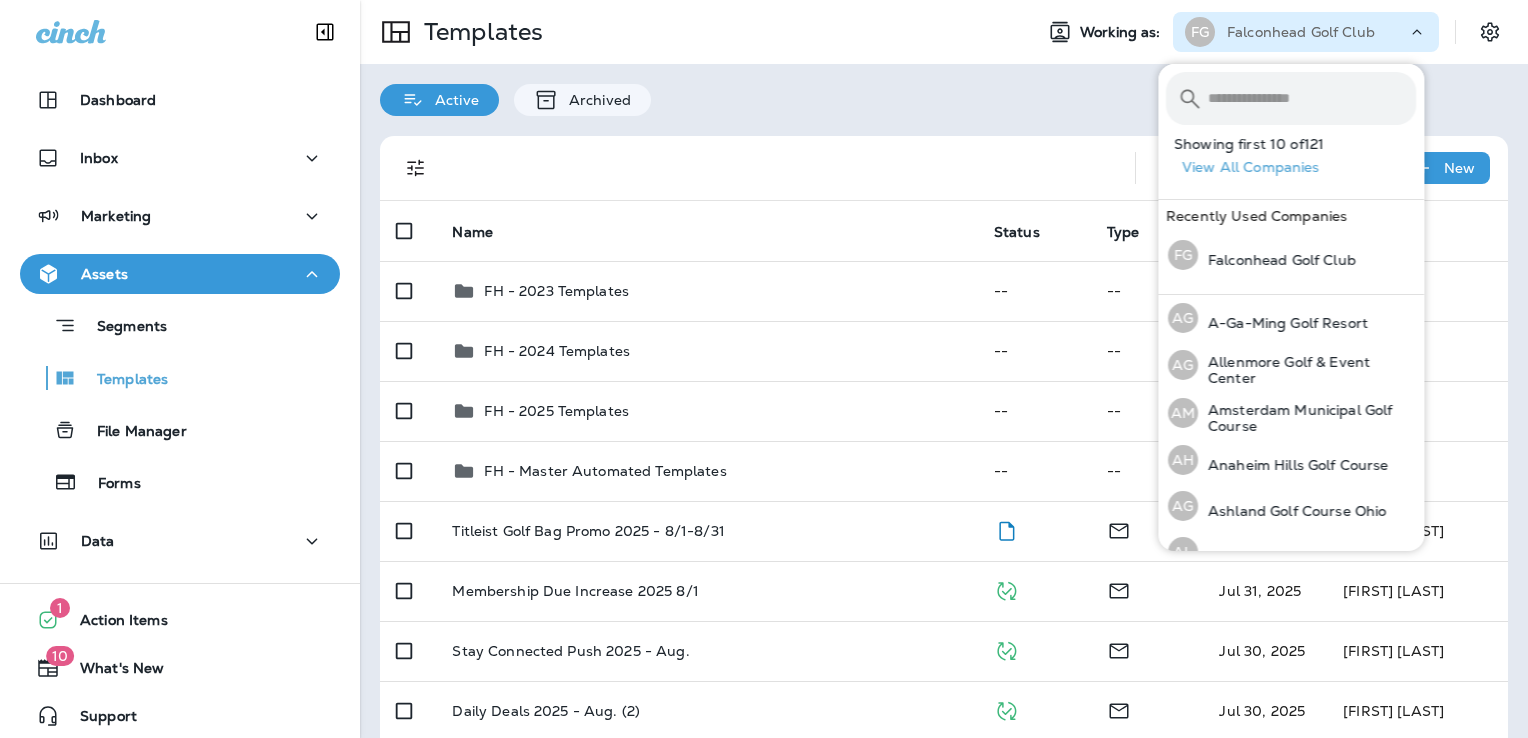 click at bounding box center [1312, 98] 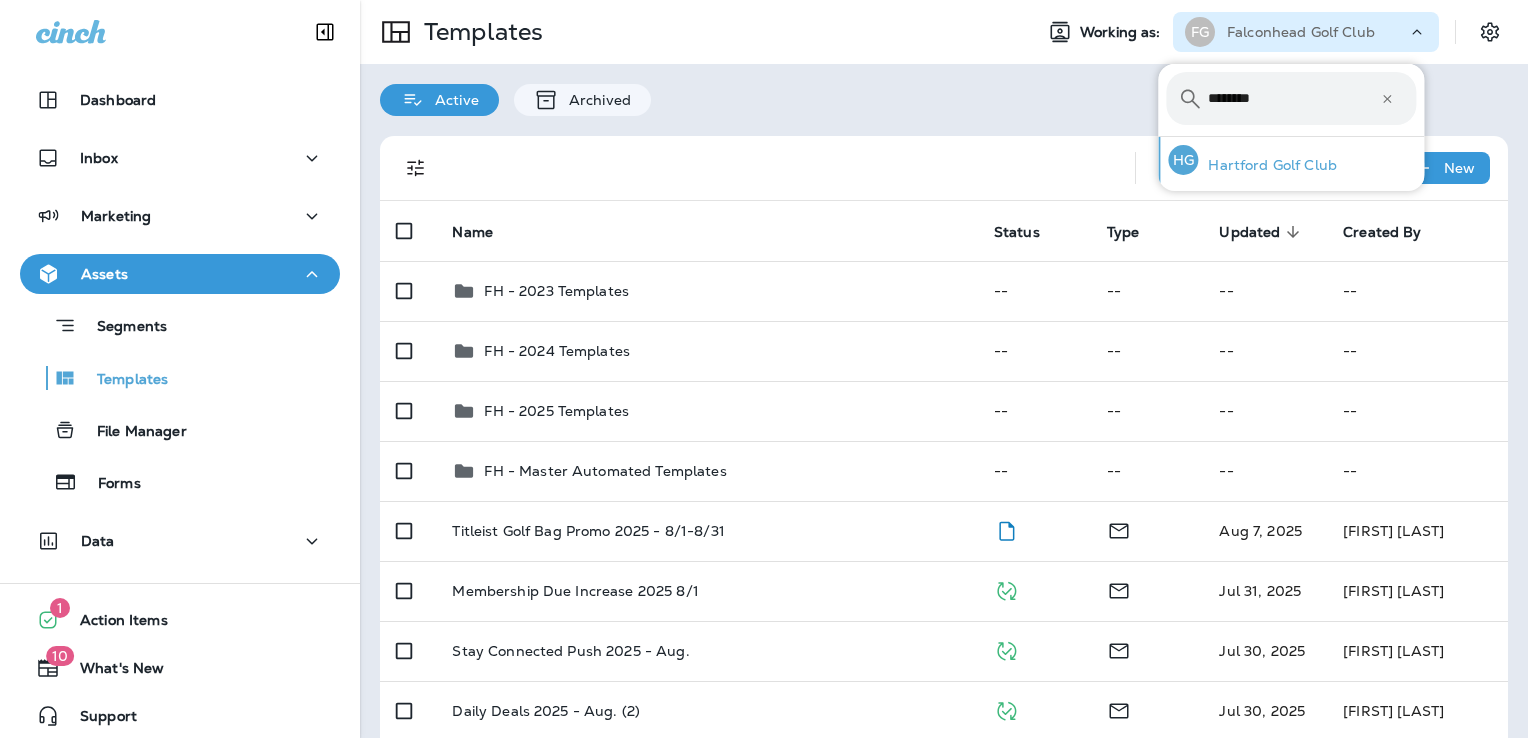 type on "********" 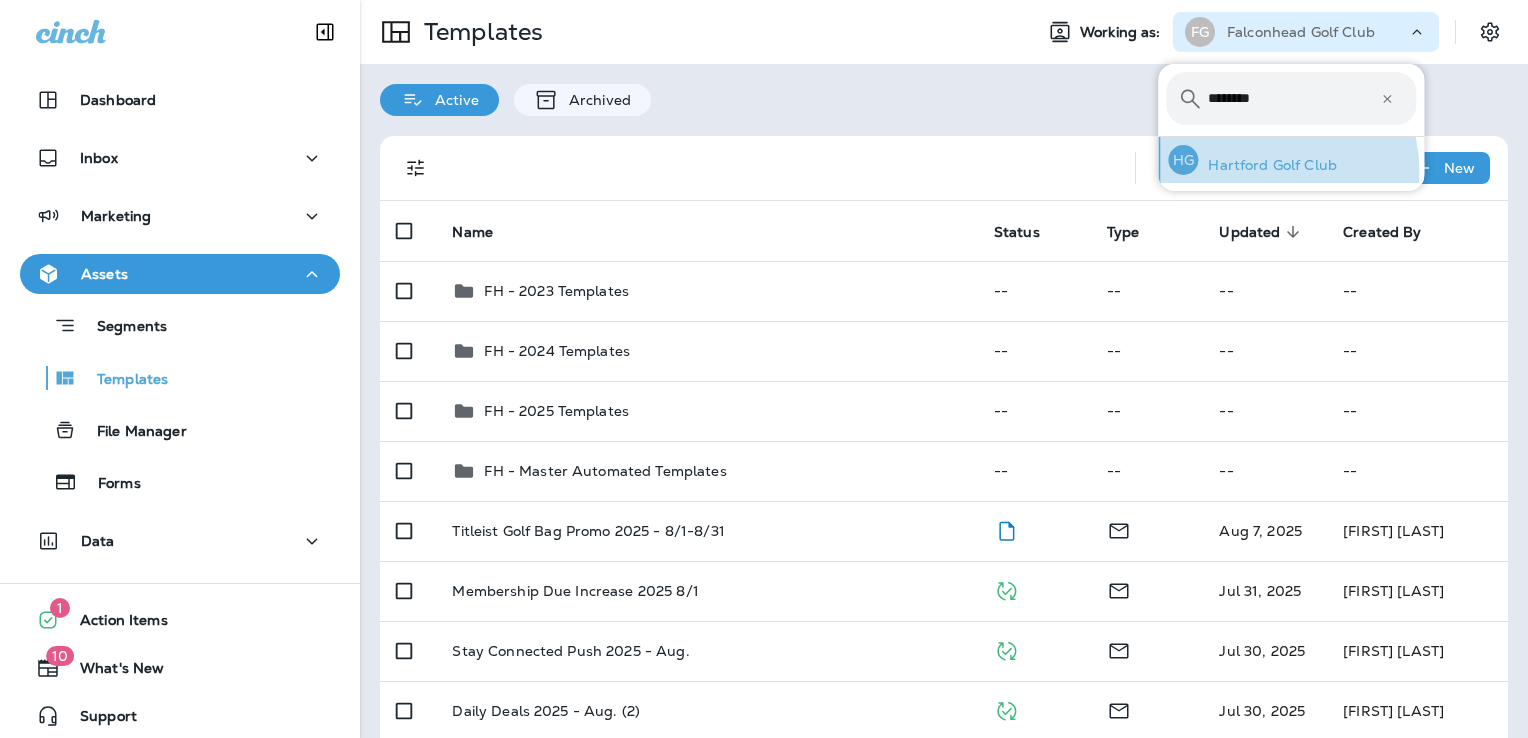 click on "Hartford Golf Club" at bounding box center (1267, 165) 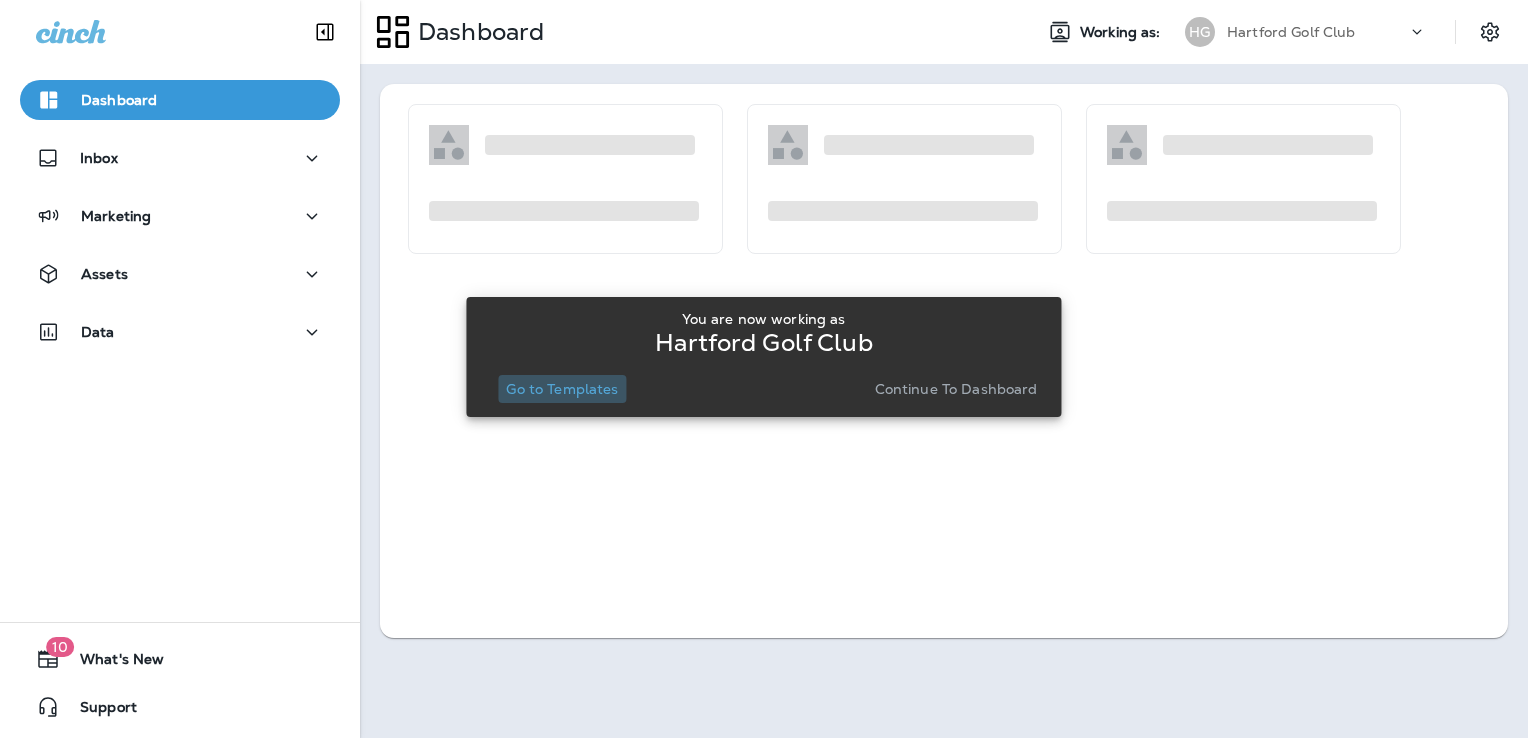 click on "Go to Templates" at bounding box center (562, 389) 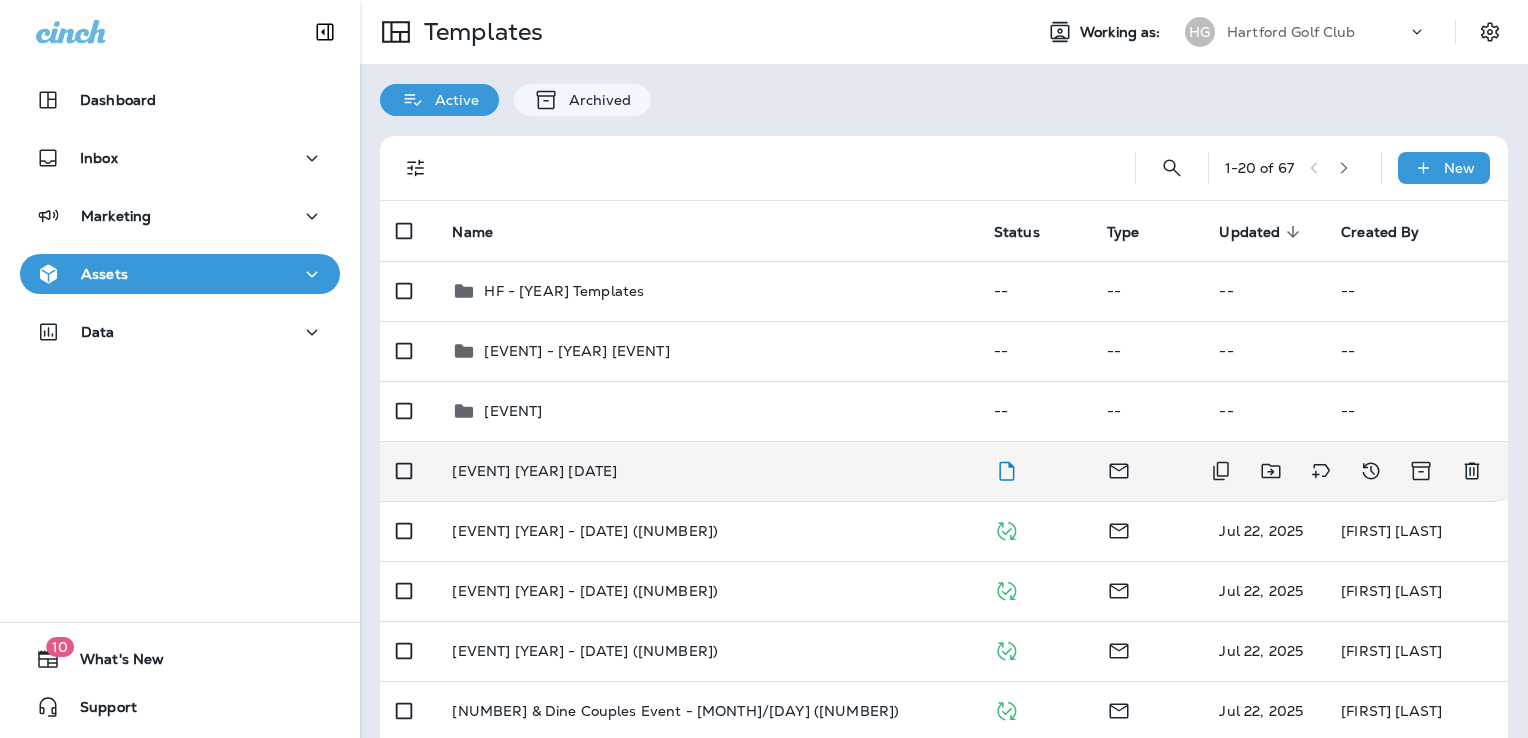 click on "[EVENT] [YEAR] [DATE]" at bounding box center (706, 471) 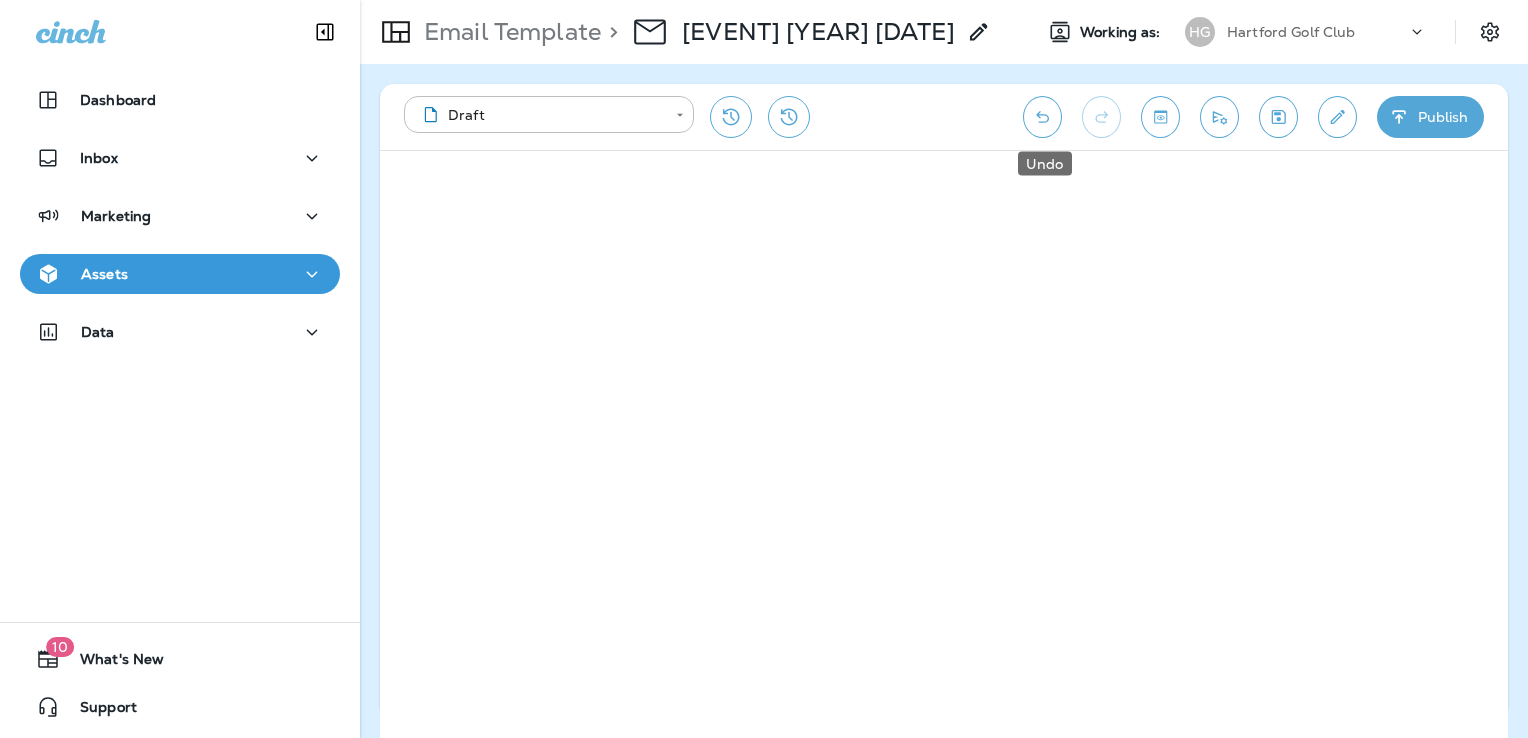 click 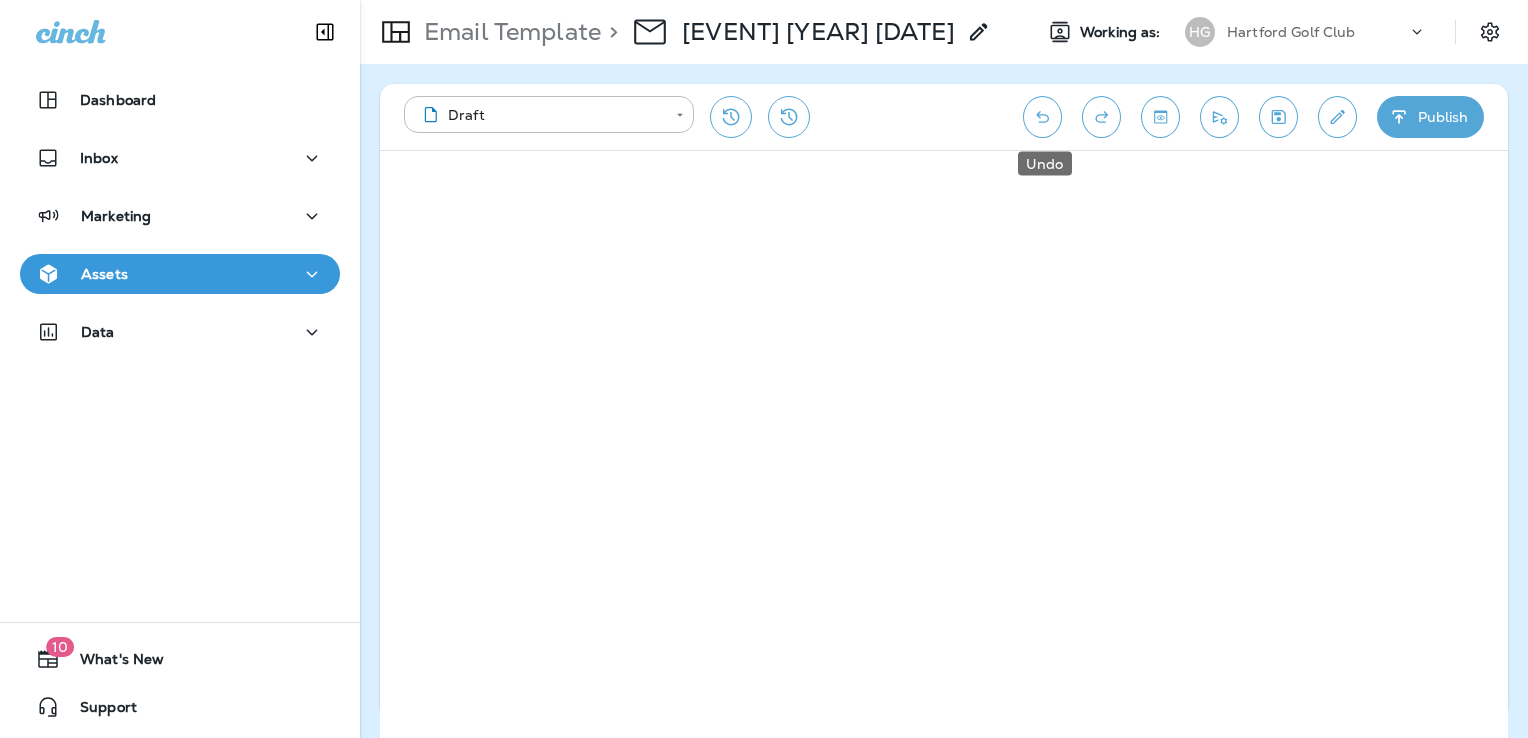 click 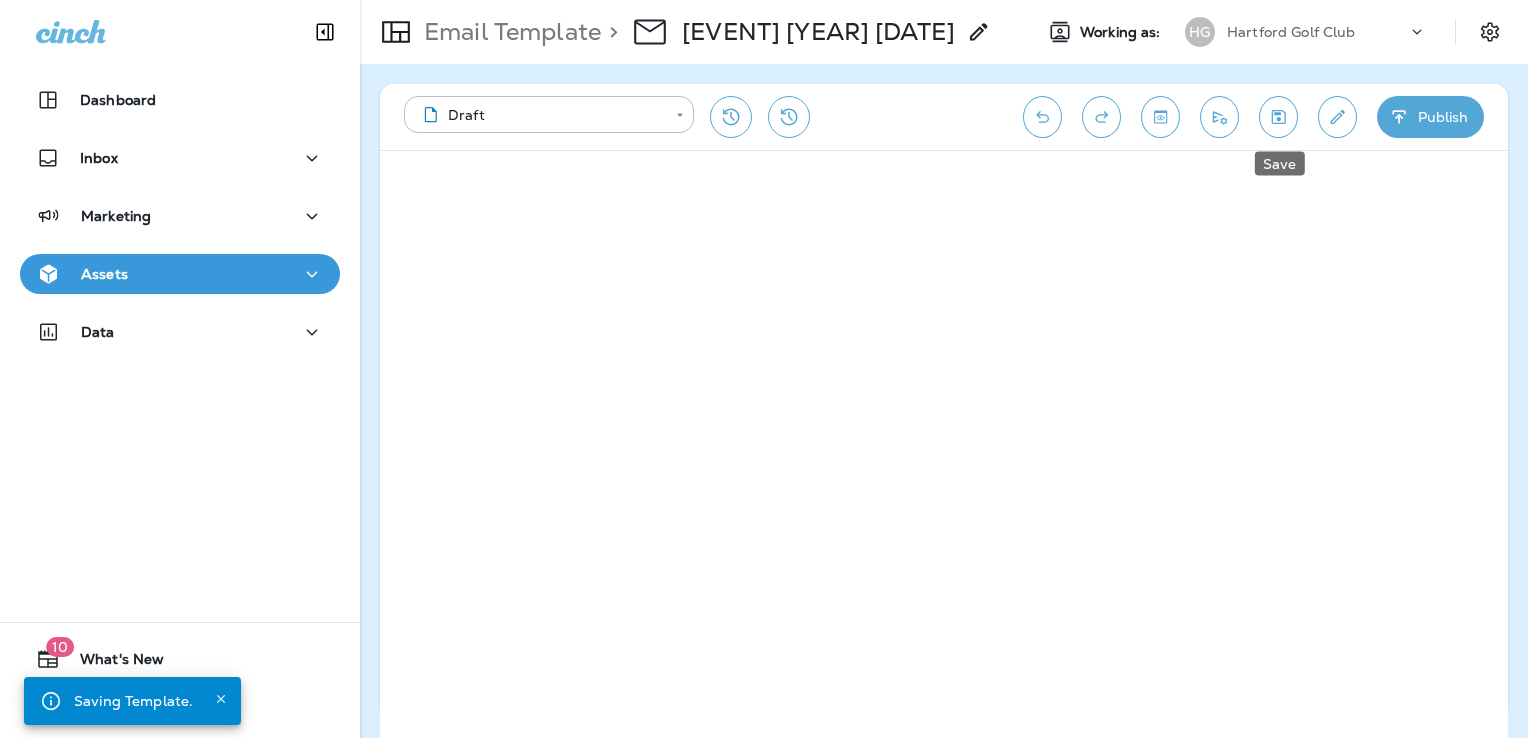 click at bounding box center [1278, 117] 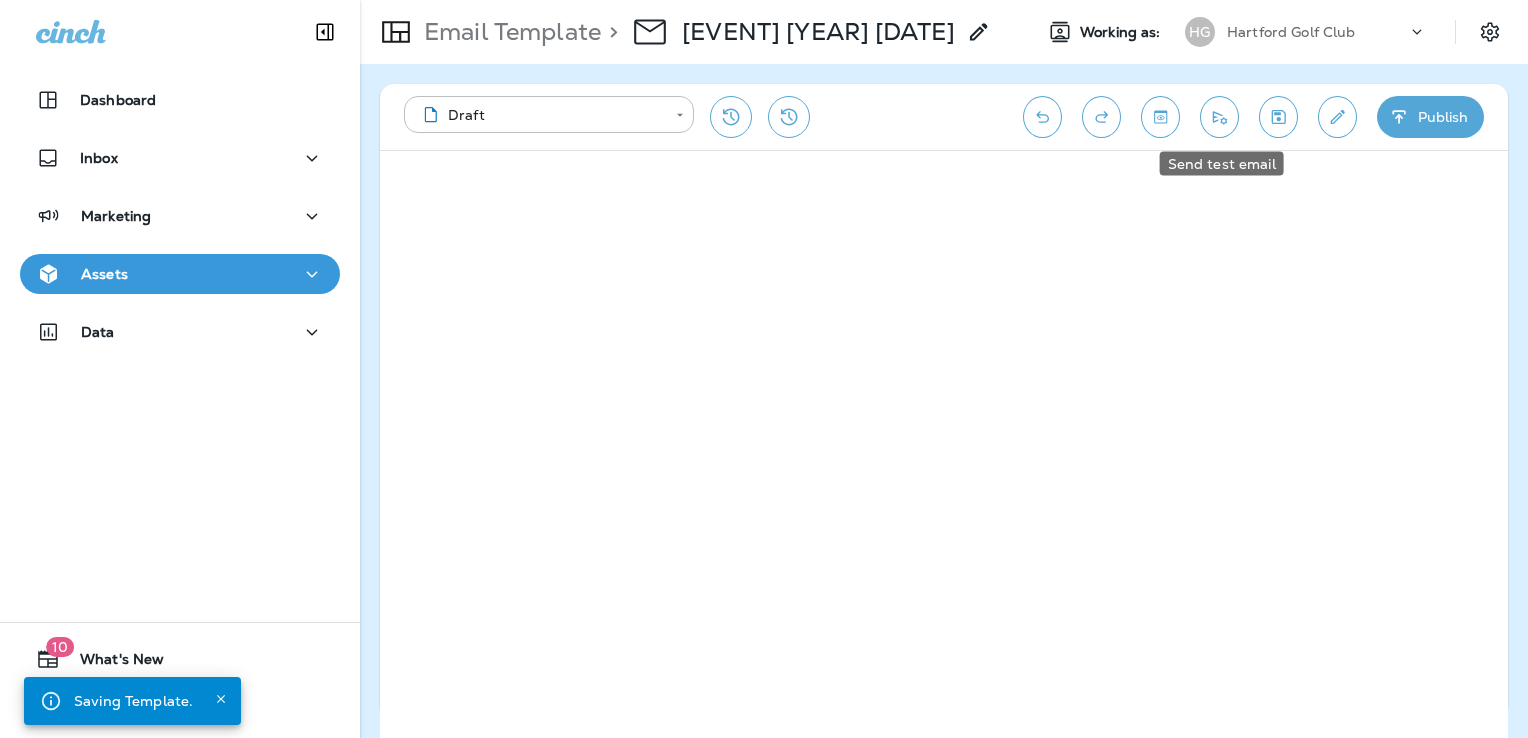 click at bounding box center (1219, 117) 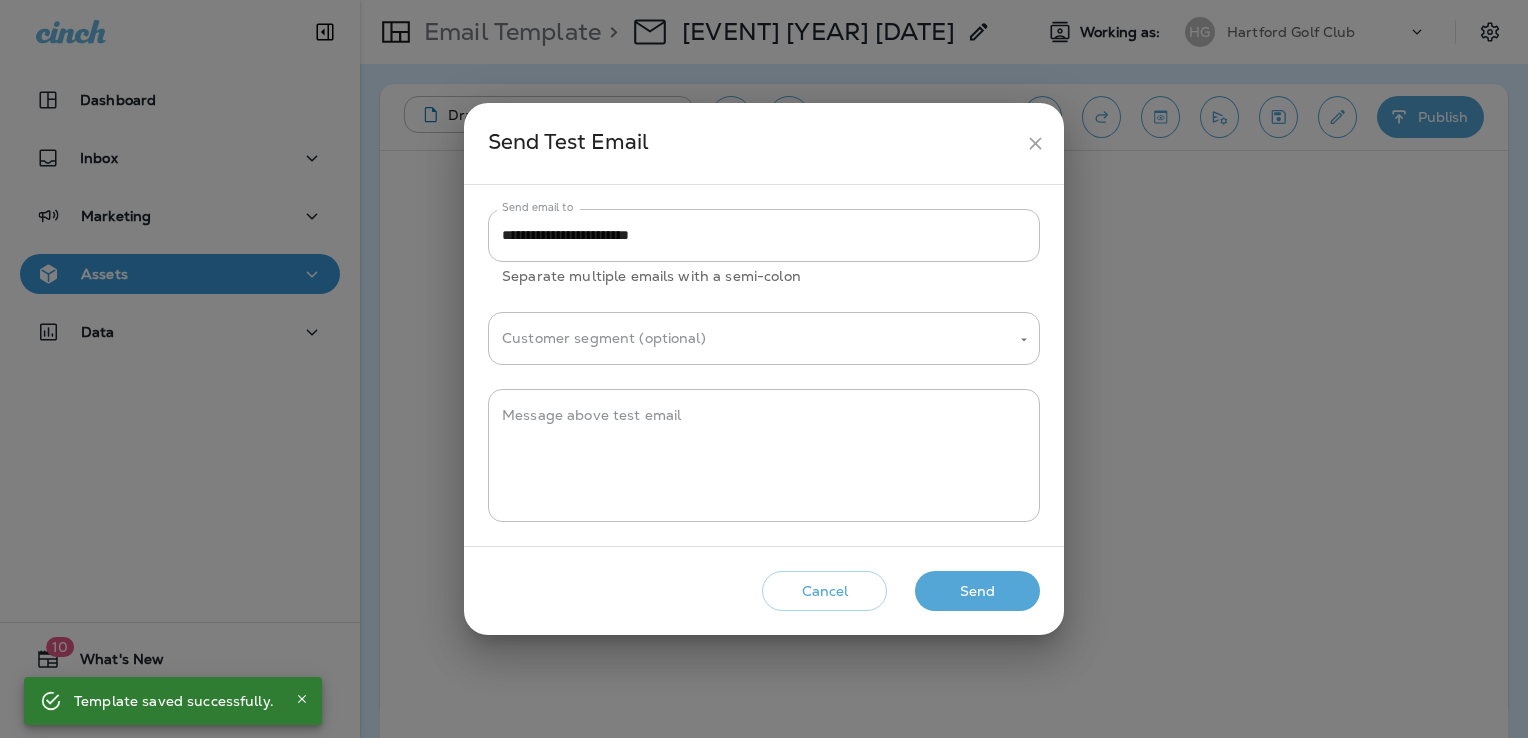 click on "Send" at bounding box center [977, 591] 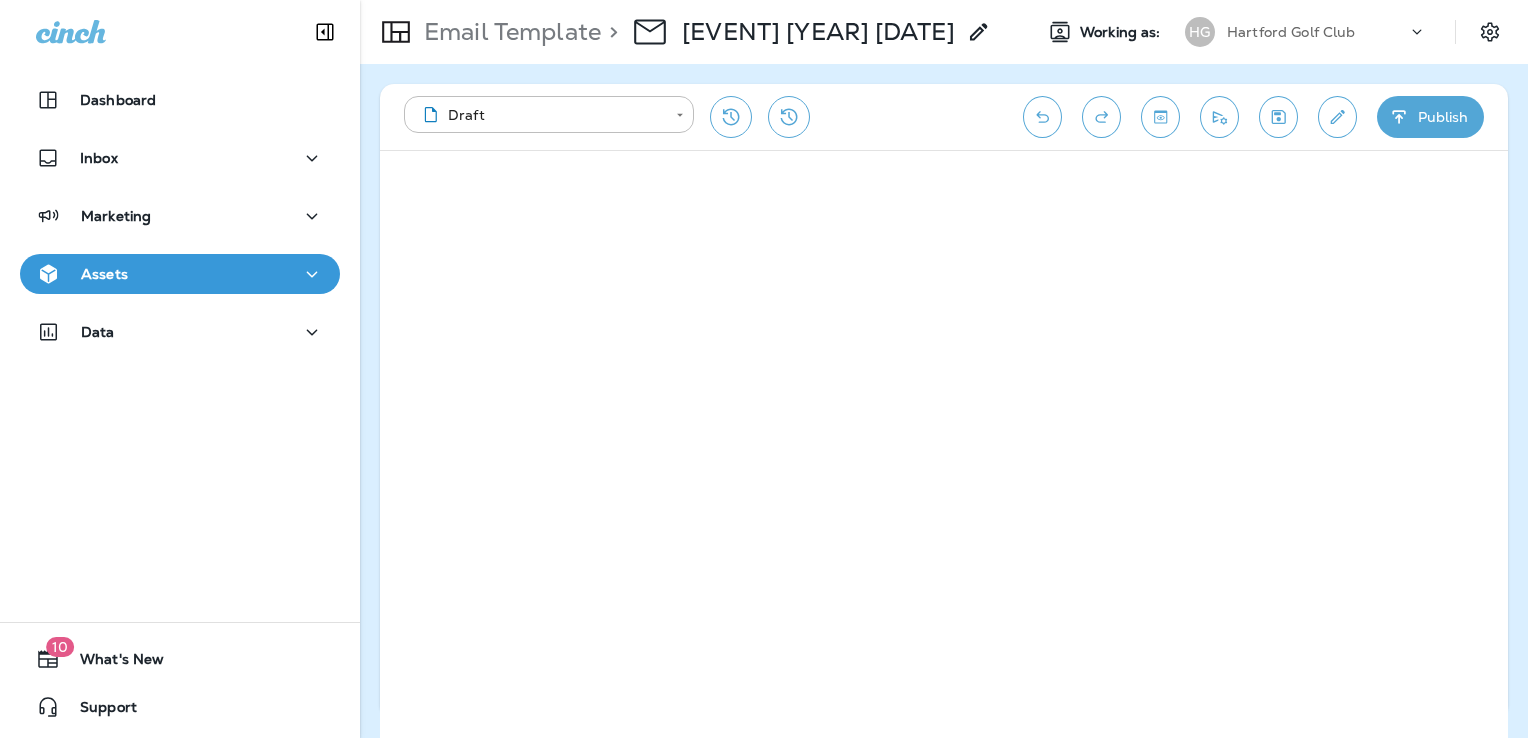 click 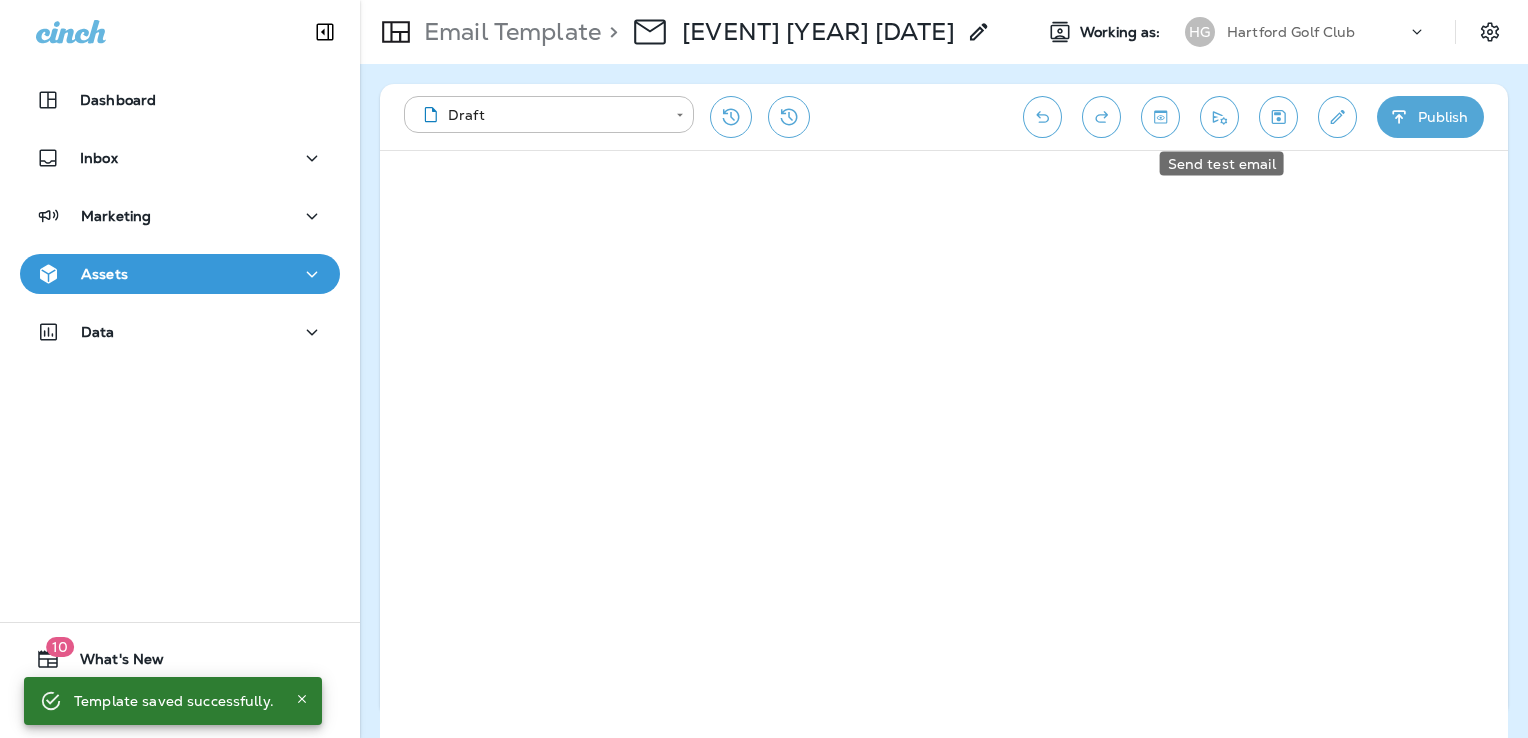click 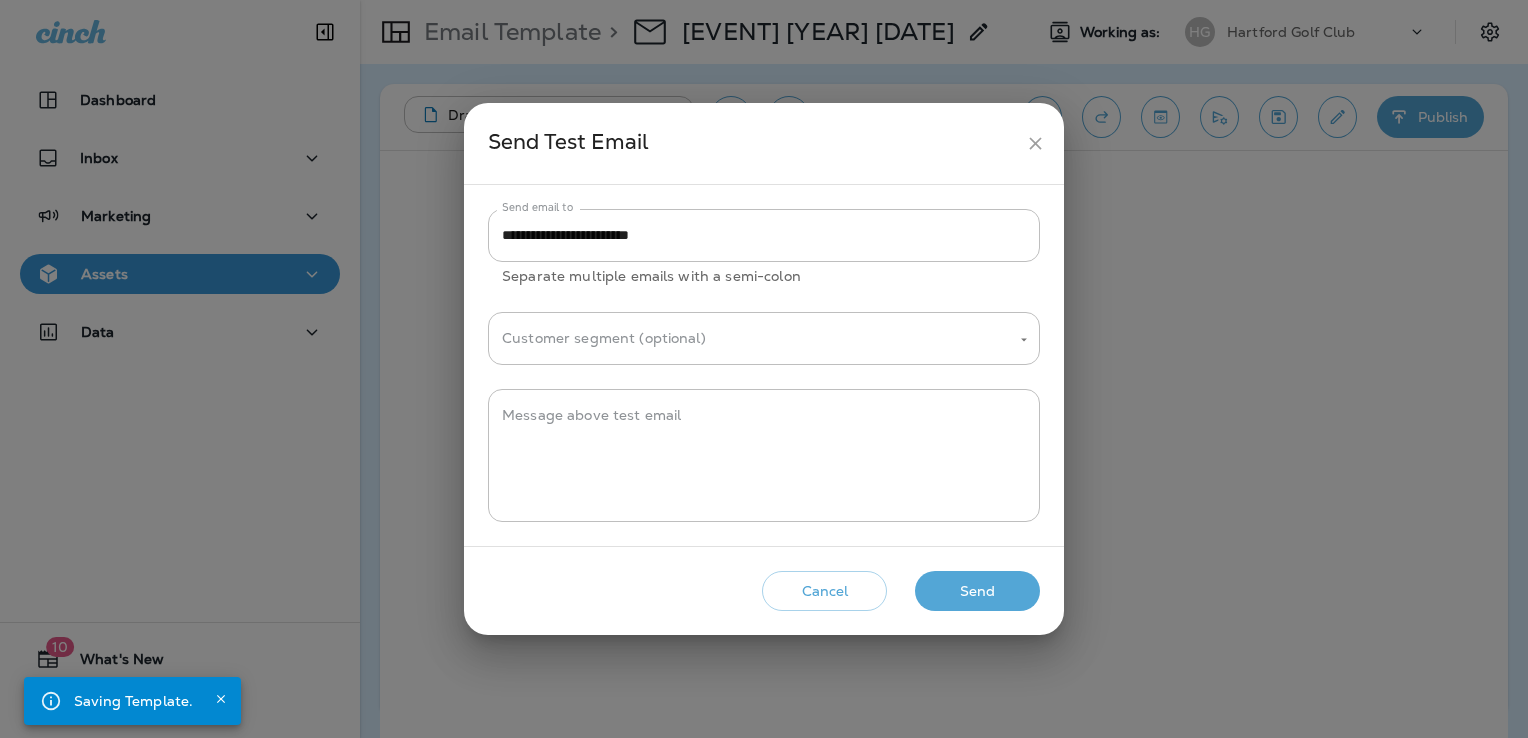 click on "Send" at bounding box center [977, 591] 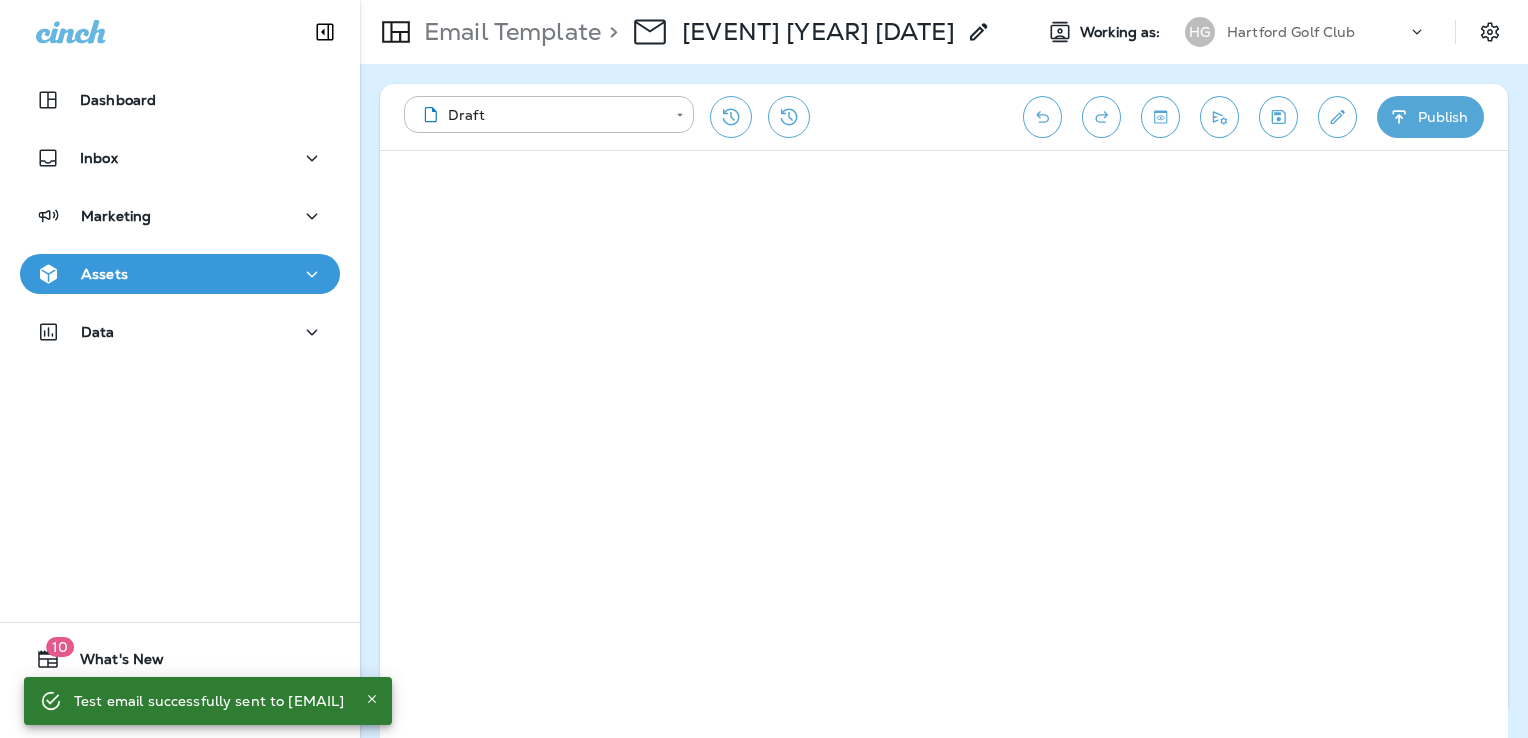 click on "Assets" at bounding box center (180, 274) 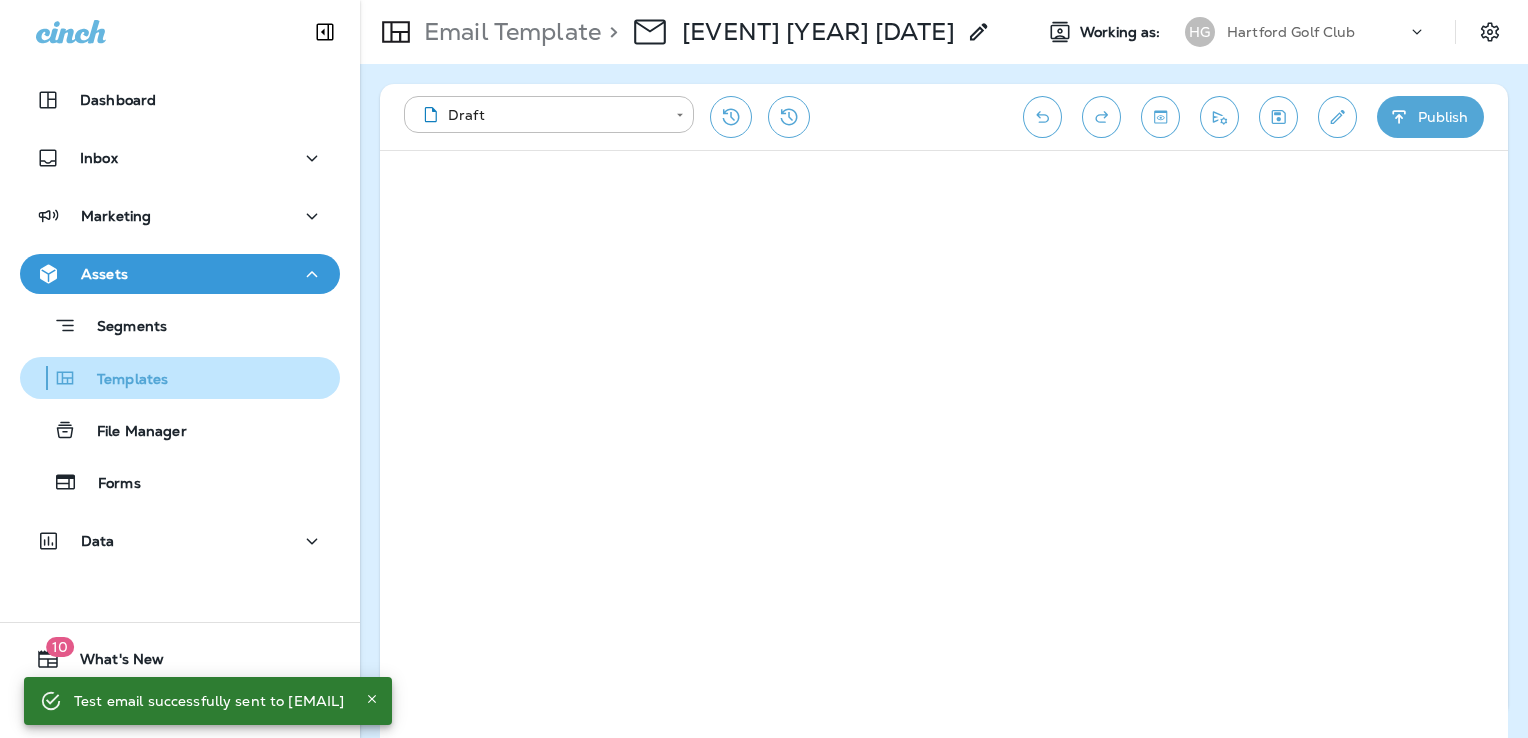 click on "Templates" at bounding box center (180, 378) 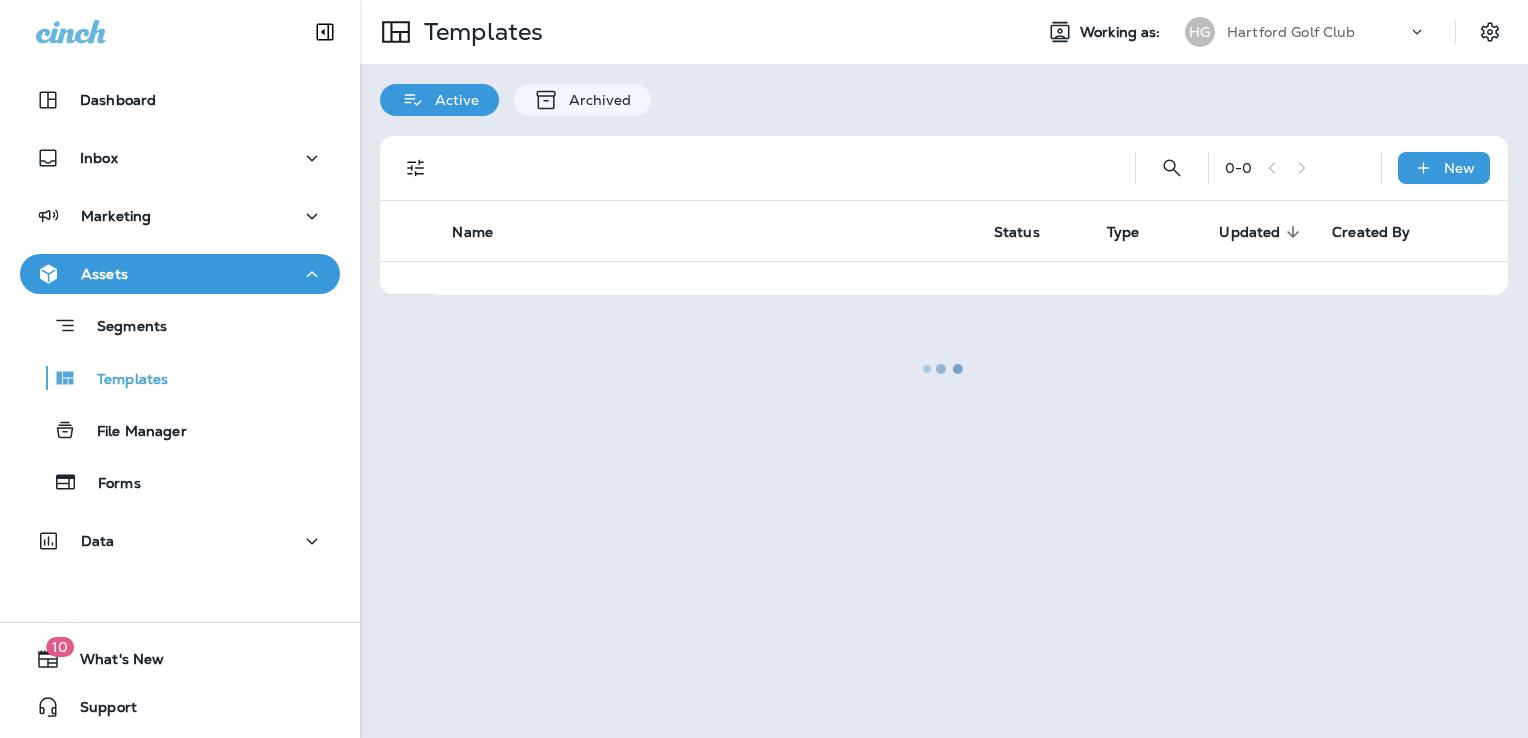 click at bounding box center [944, 369] 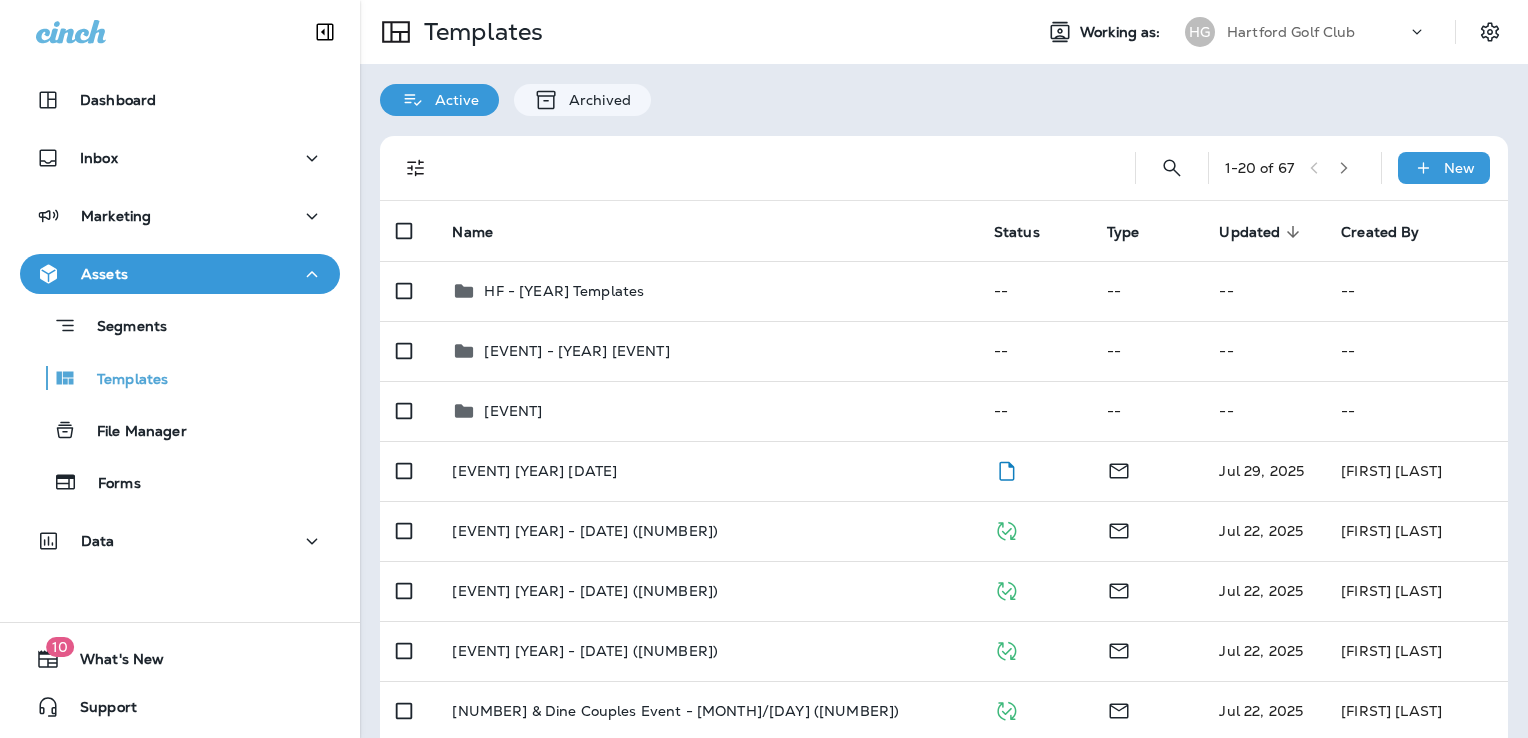 click on "Hartford Golf Club" at bounding box center [1291, 32] 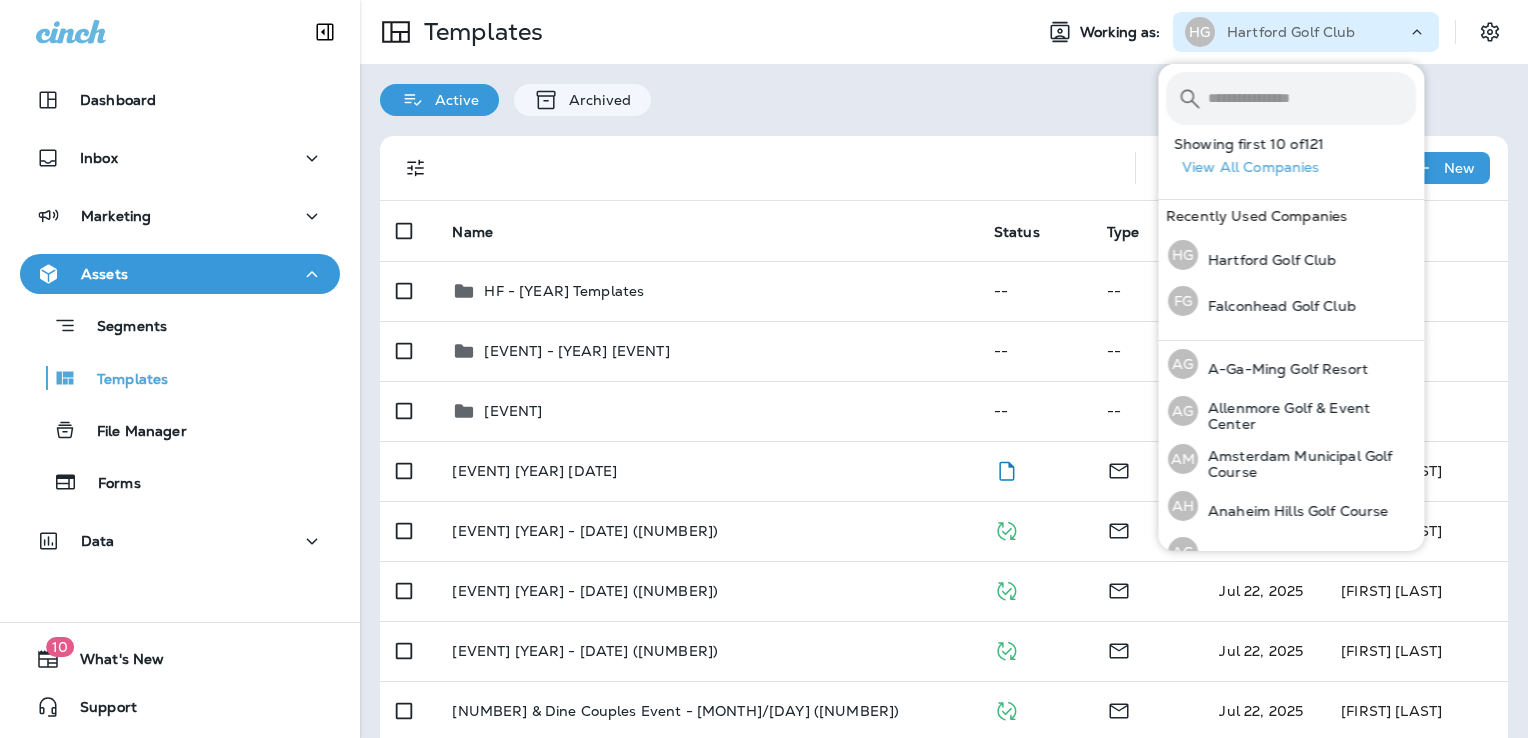 click at bounding box center (1312, 98) 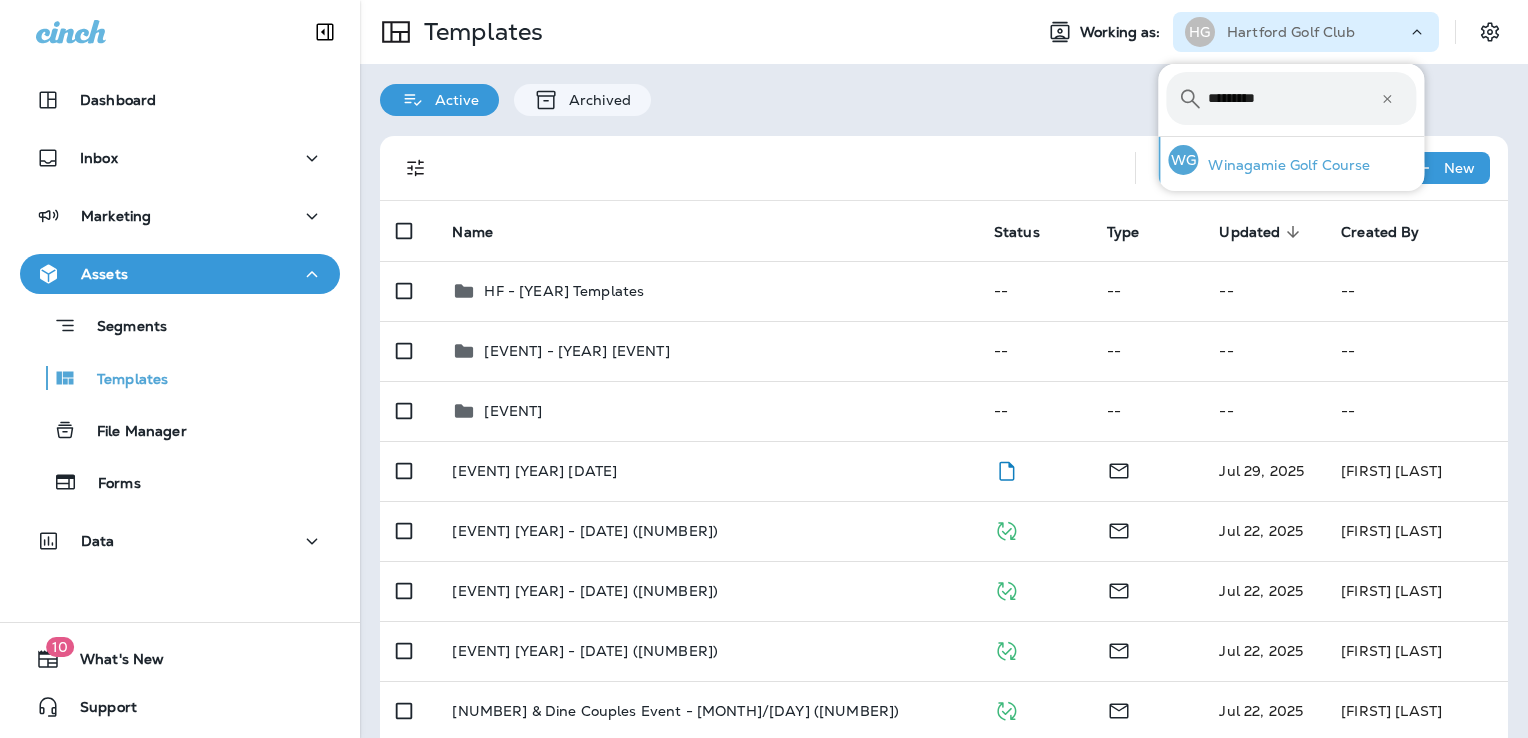 type on "*********" 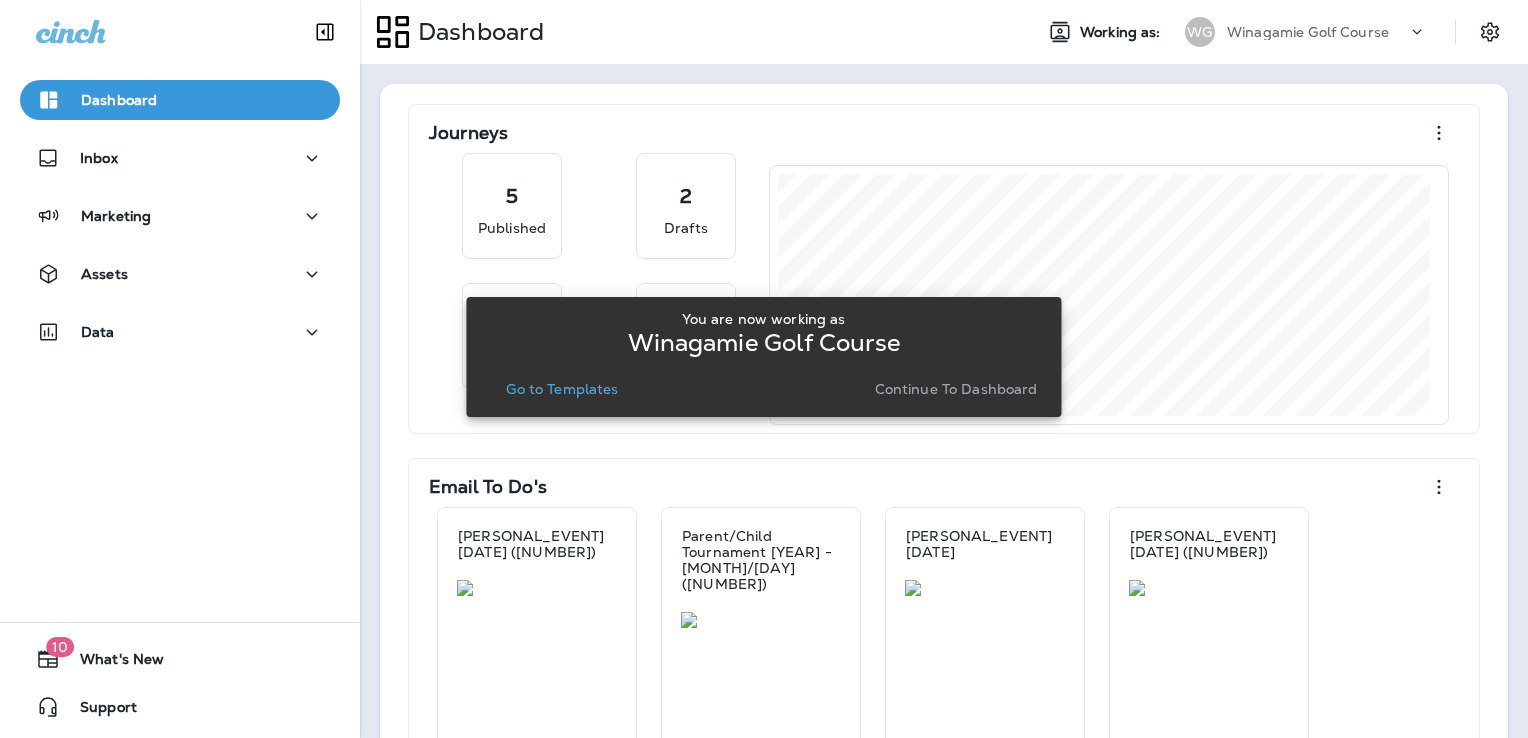 drag, startPoint x: 576, startPoint y: 384, endPoint x: 316, endPoint y: 302, distance: 272.6243 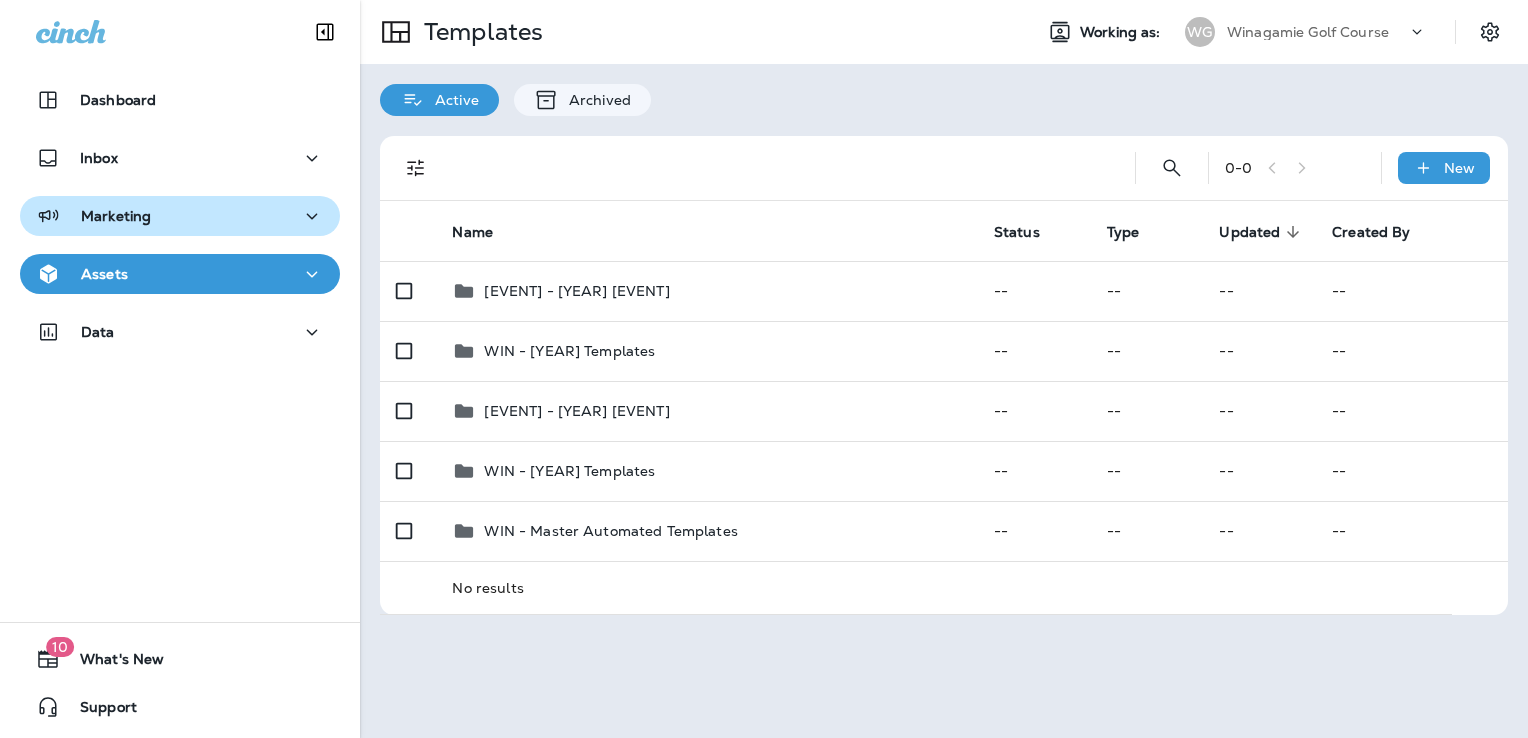 click on "Marketing" at bounding box center [180, 216] 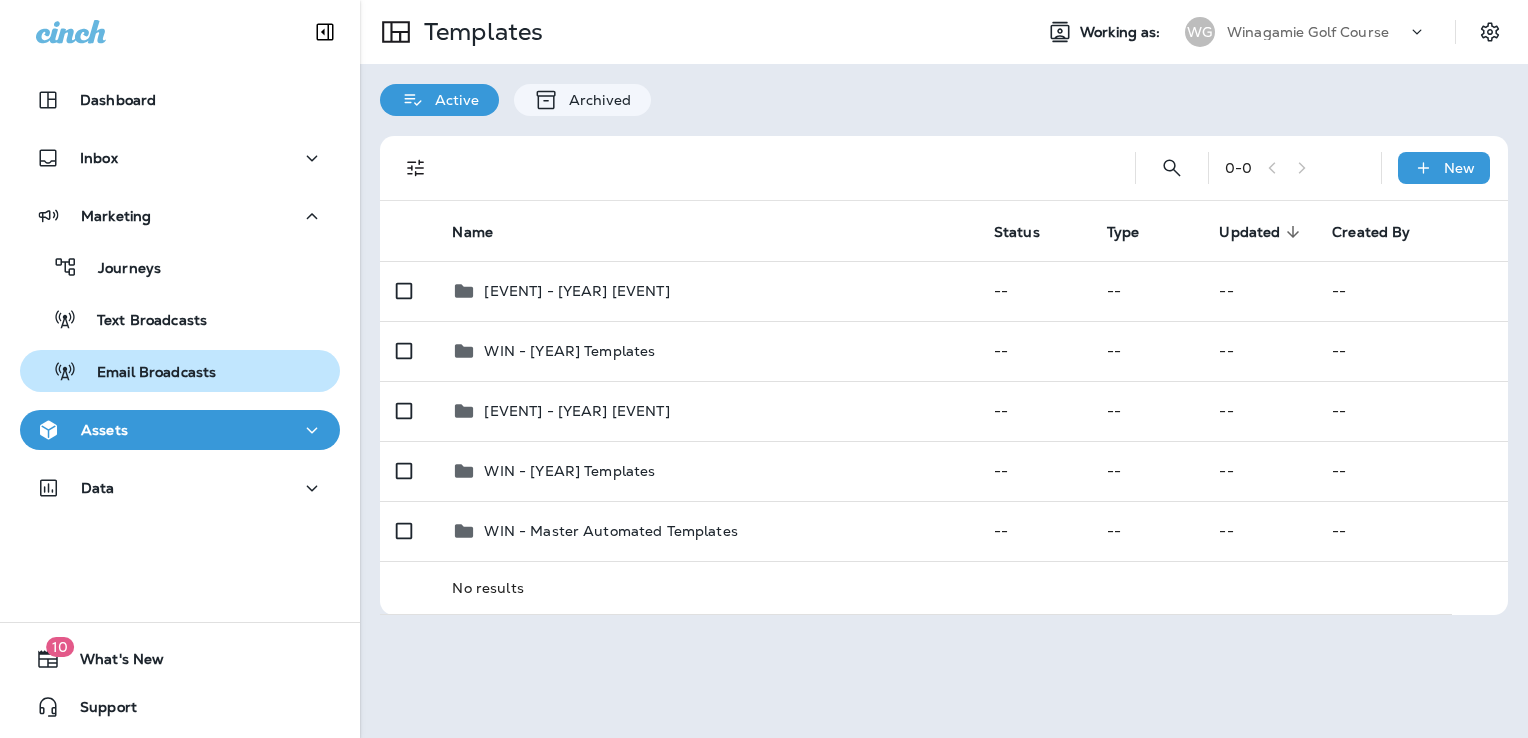 click on "Email Broadcasts" at bounding box center [146, 373] 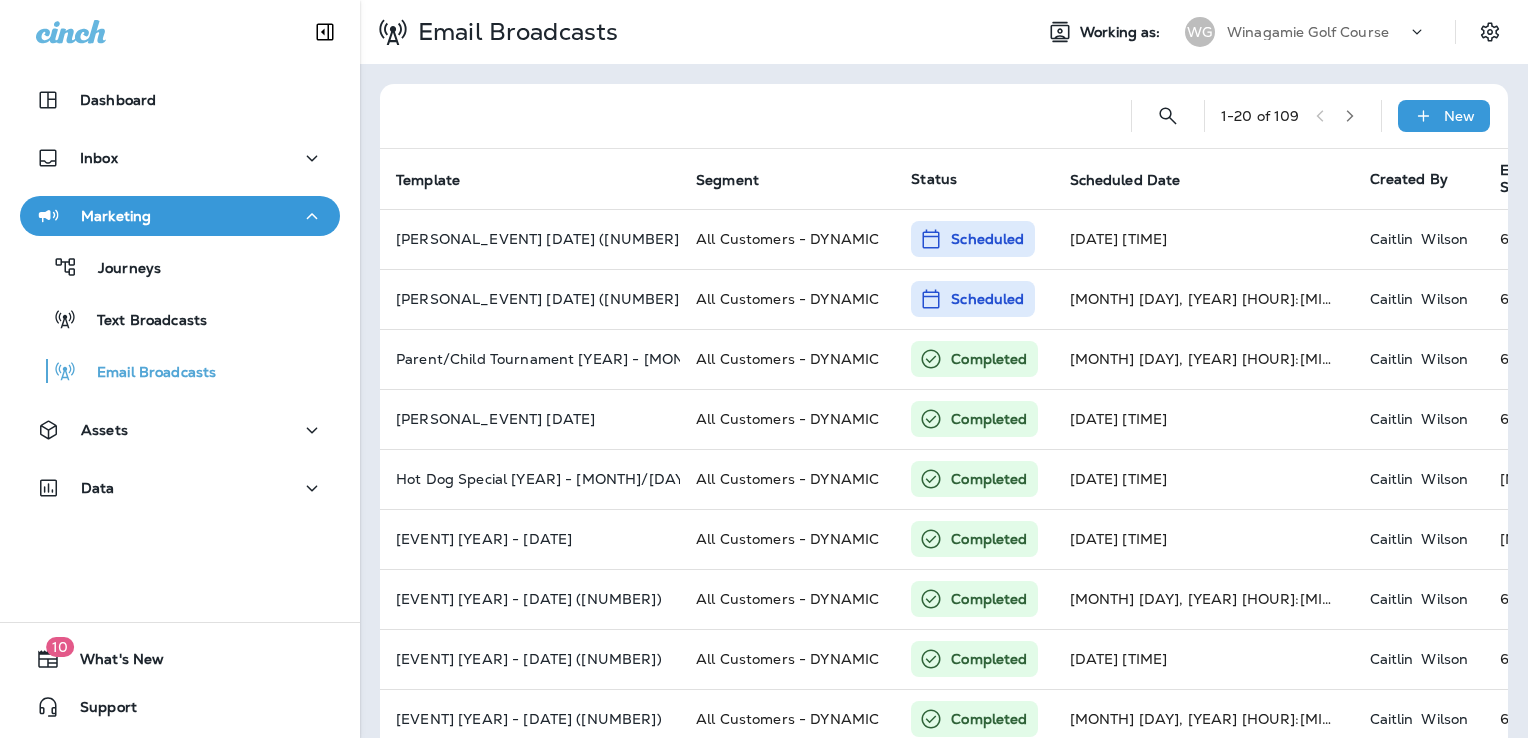 click at bounding box center (1350, 116) 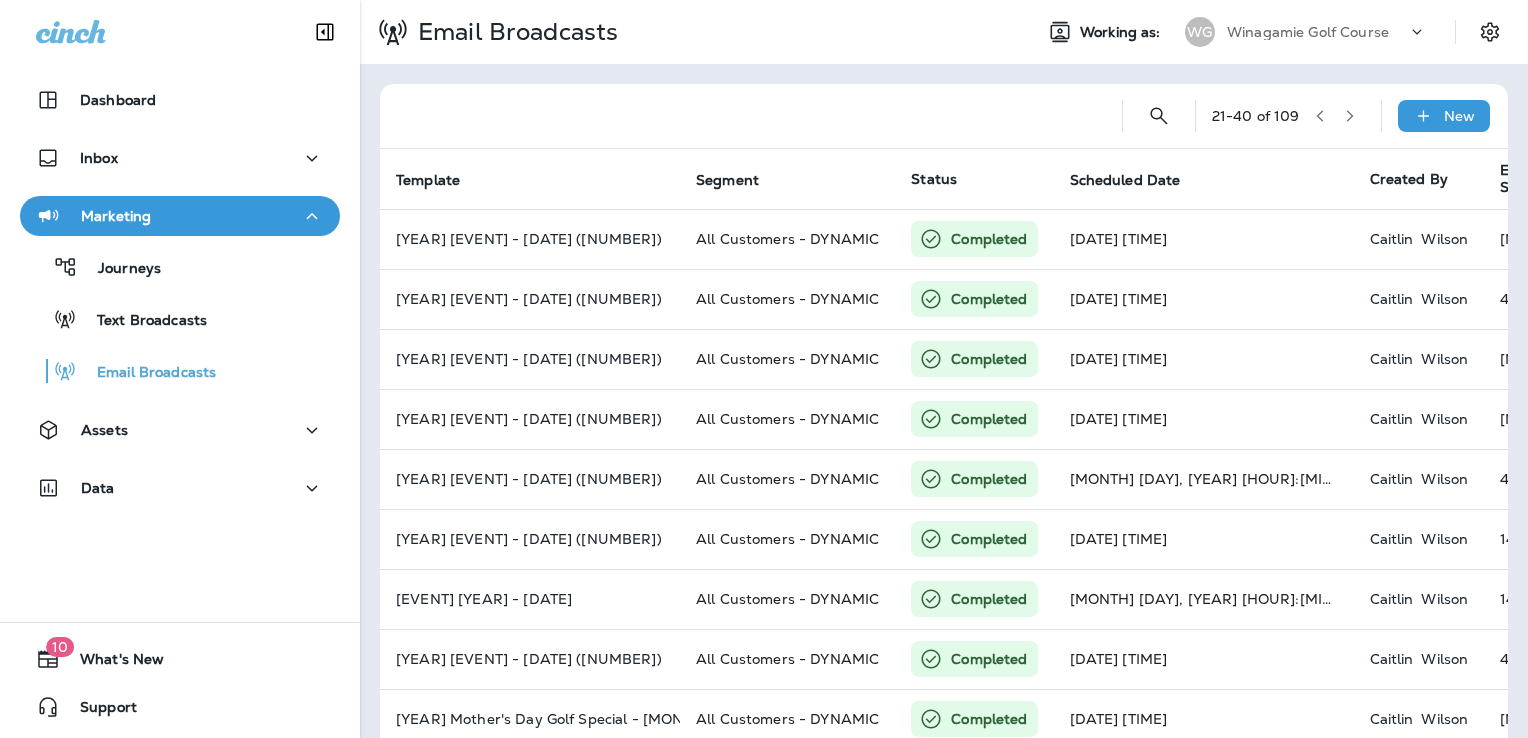 click at bounding box center (1350, 116) 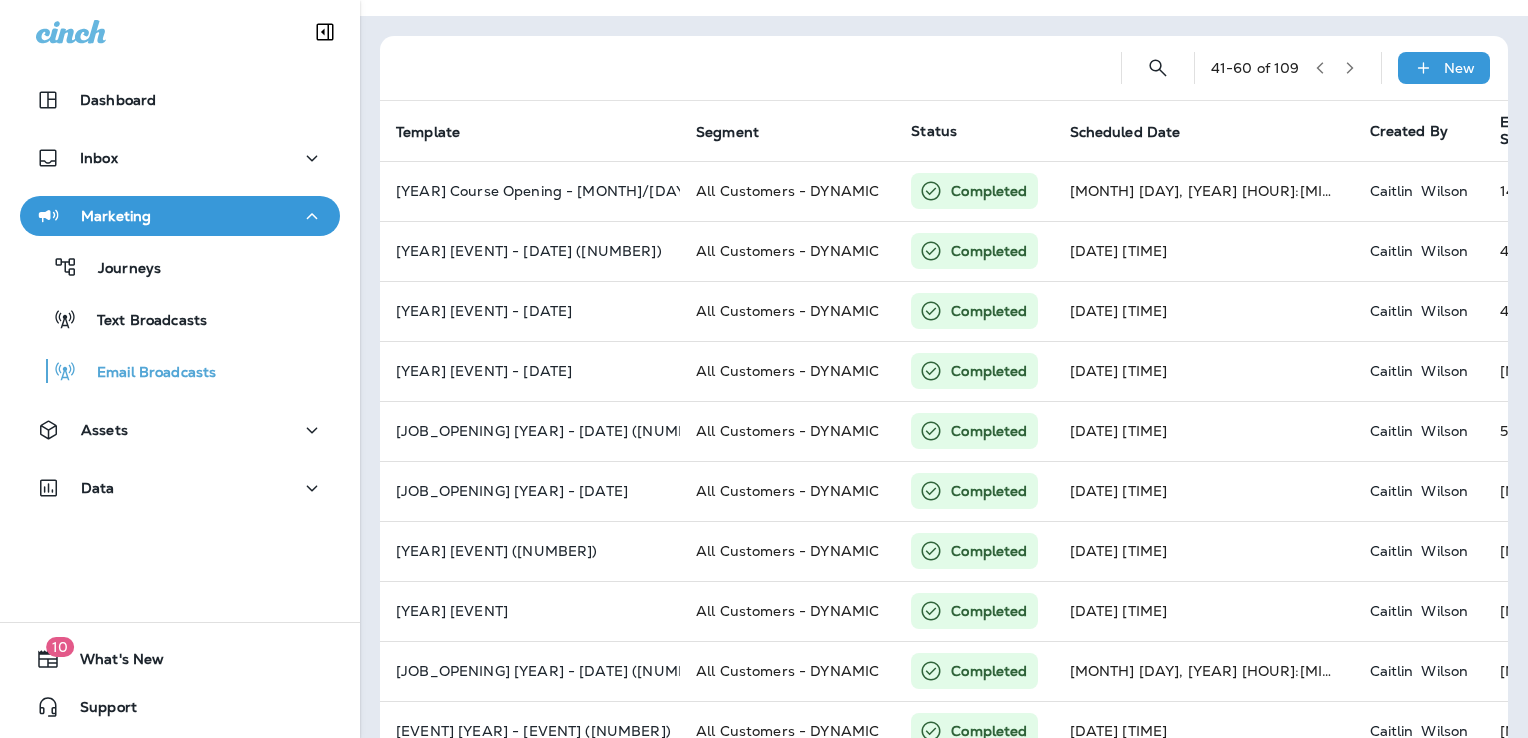 scroll, scrollTop: 0, scrollLeft: 0, axis: both 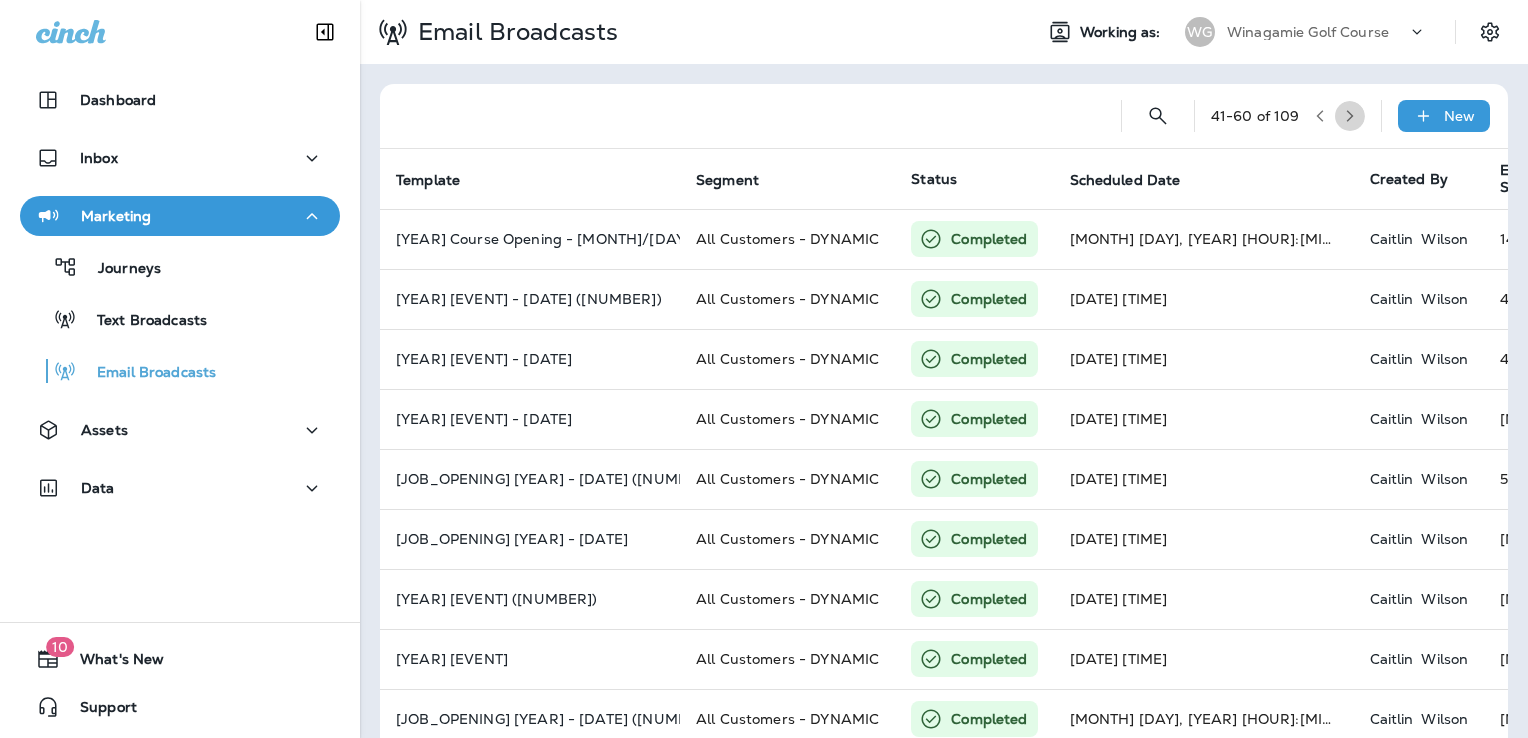 click 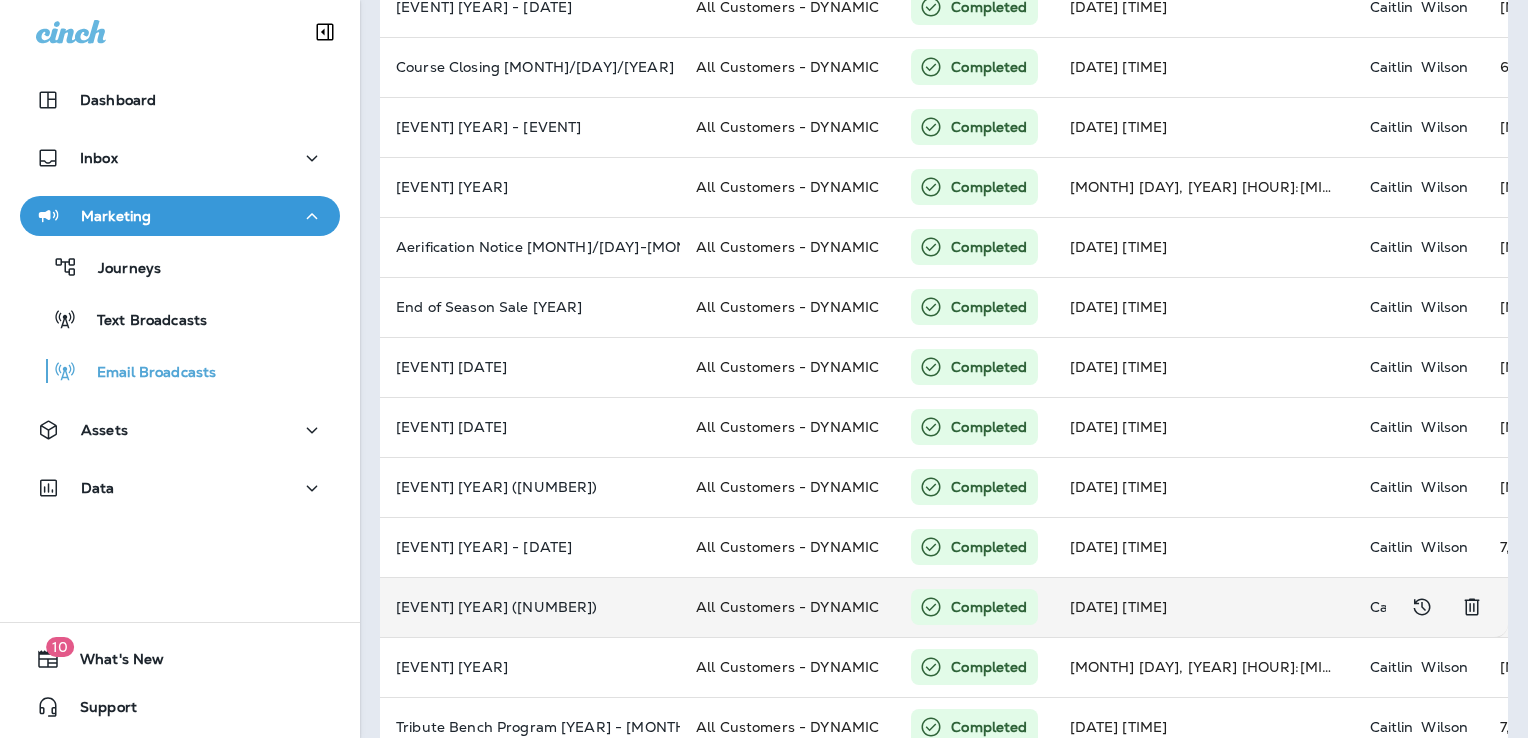 scroll, scrollTop: 500, scrollLeft: 0, axis: vertical 